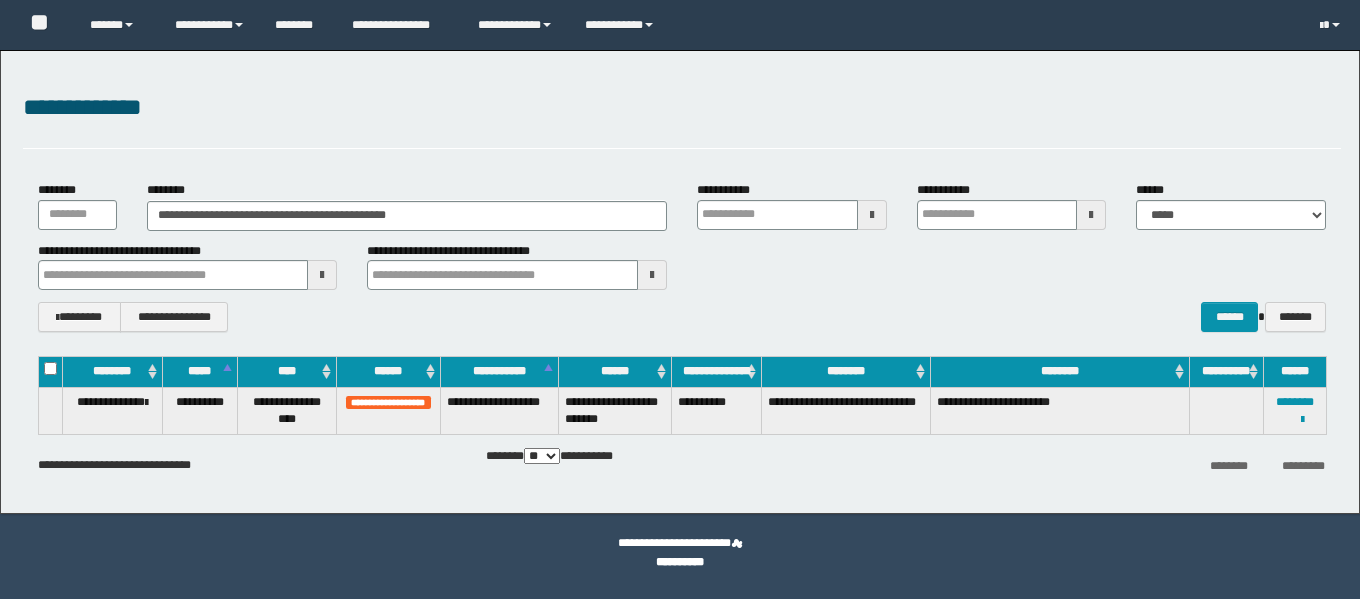 scroll, scrollTop: 0, scrollLeft: 0, axis: both 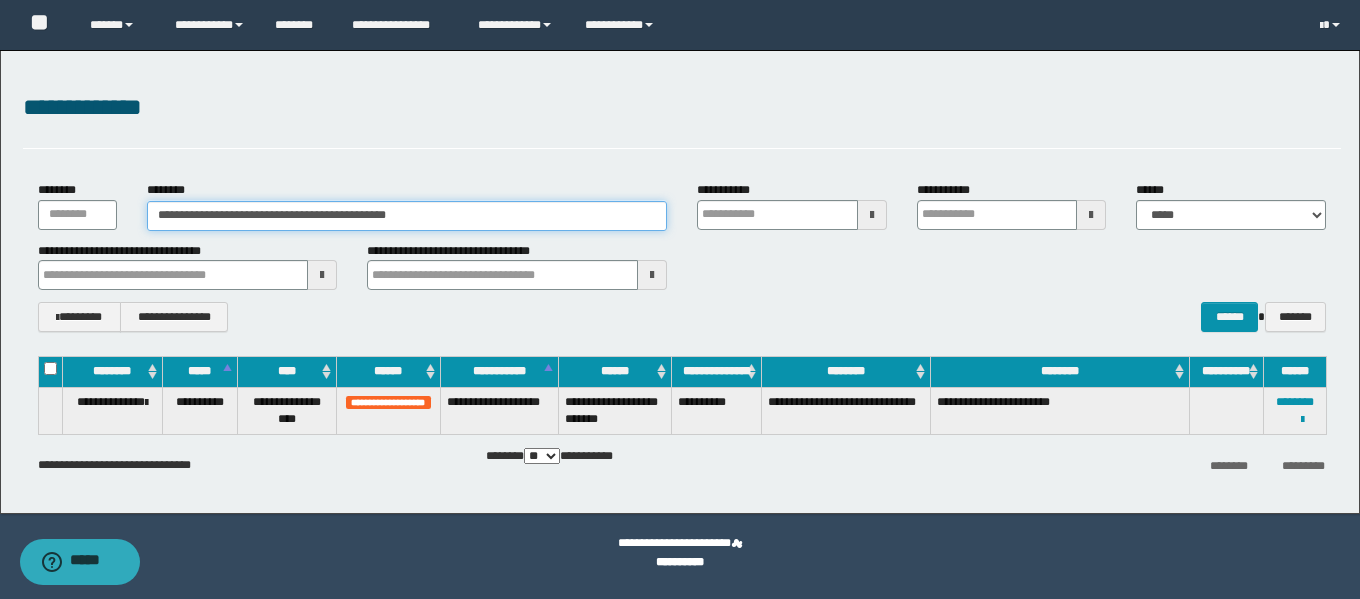drag, startPoint x: 493, startPoint y: 213, endPoint x: 106, endPoint y: 178, distance: 388.57947 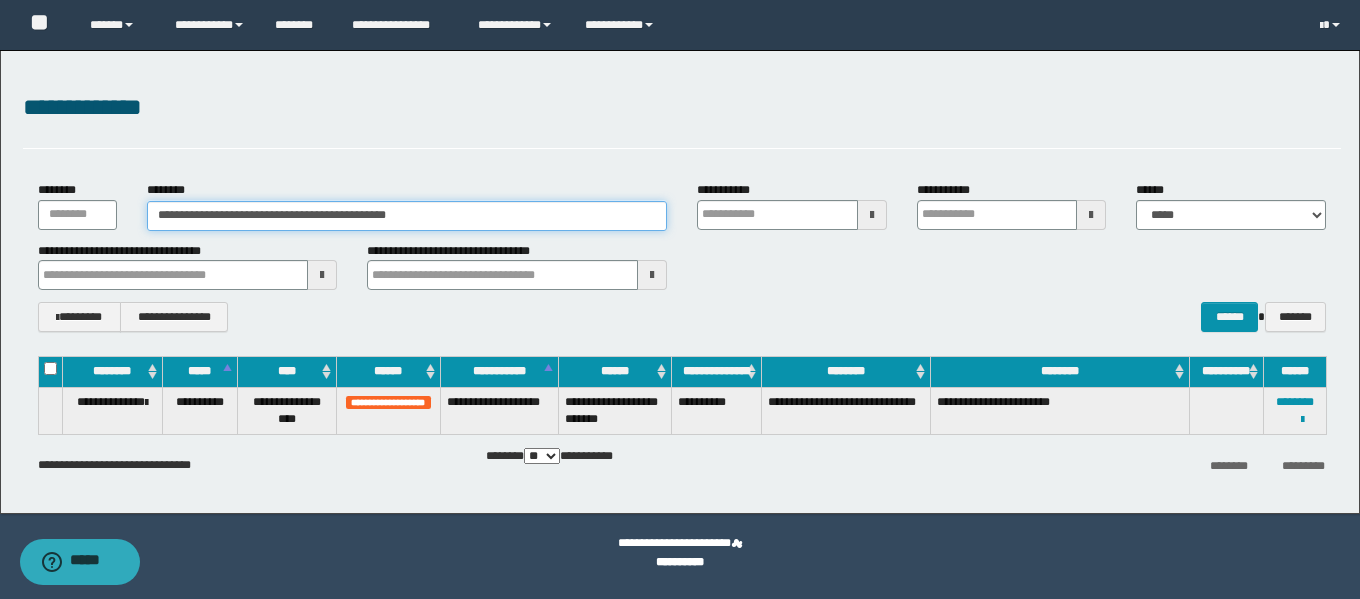 paste 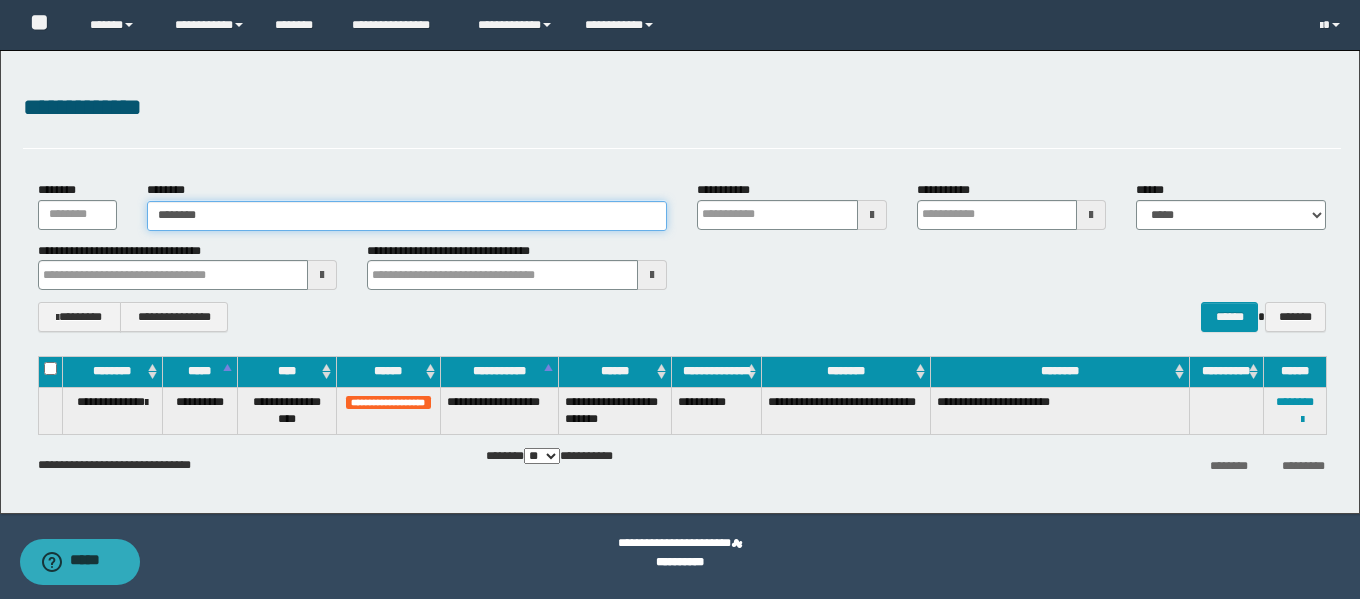type on "********" 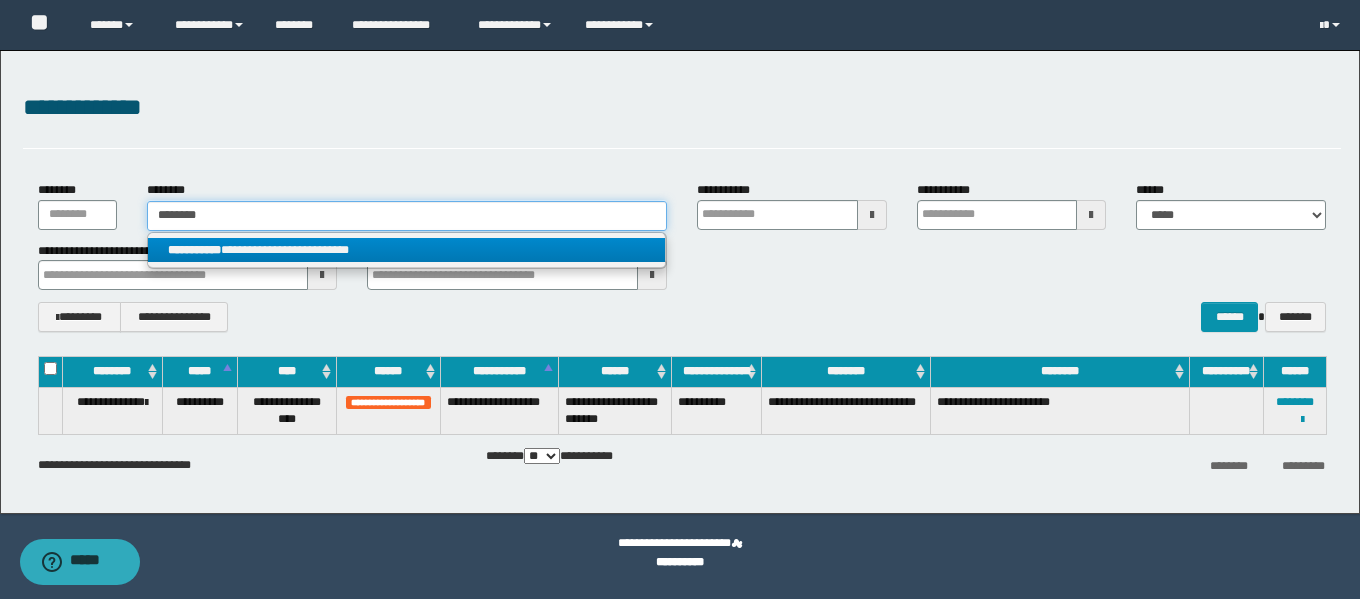 type on "********" 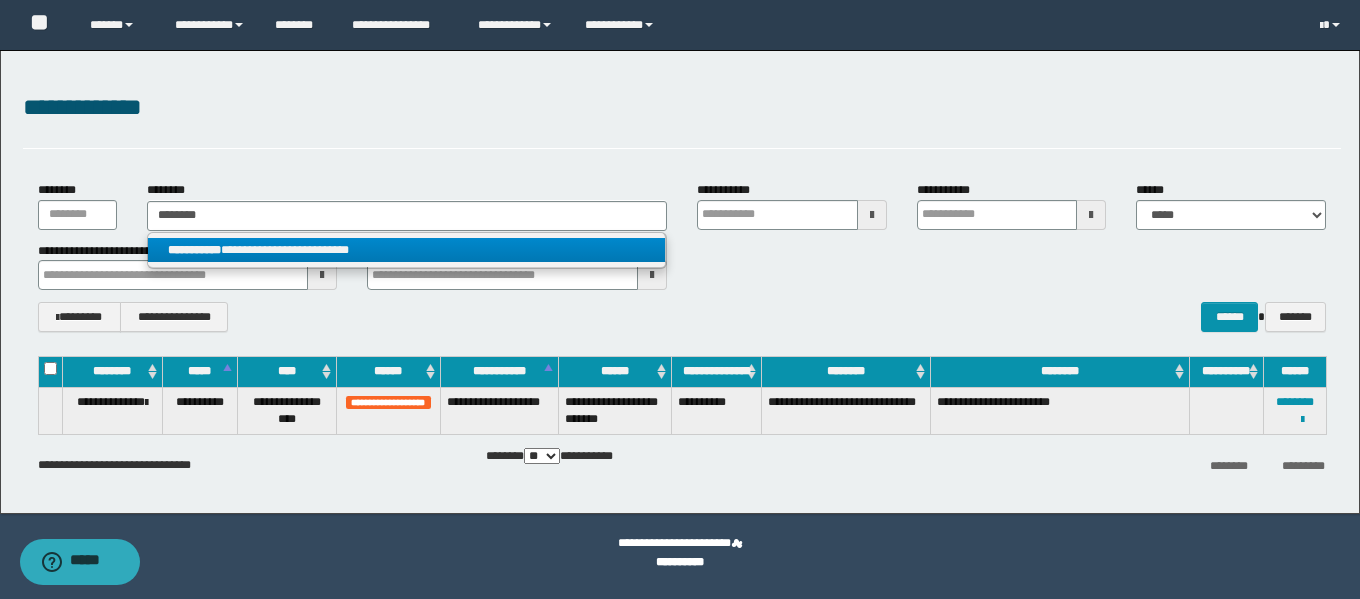 click on "**********" at bounding box center (406, 250) 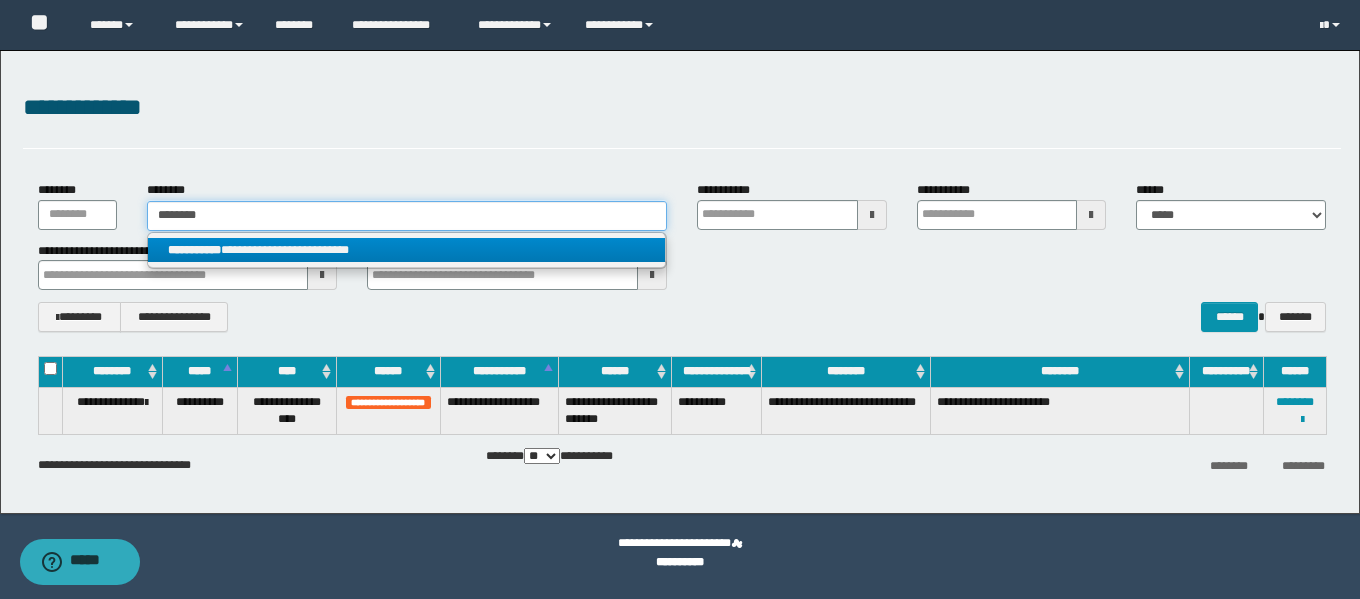 type 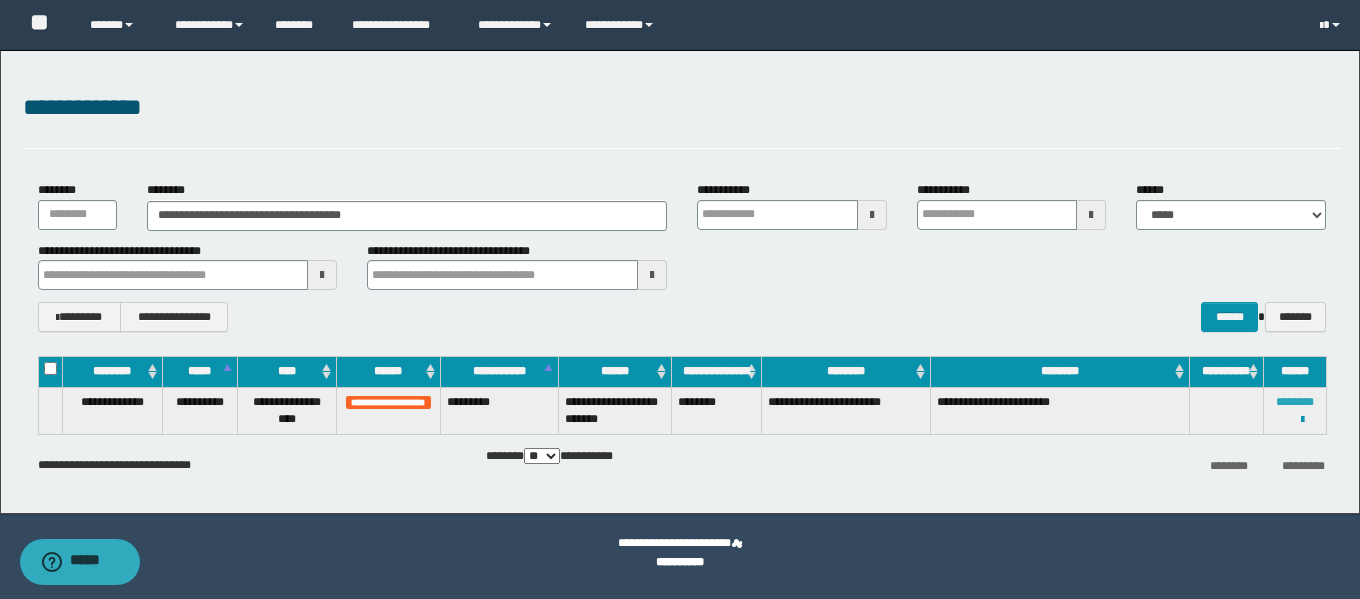 click on "********" at bounding box center [1295, 402] 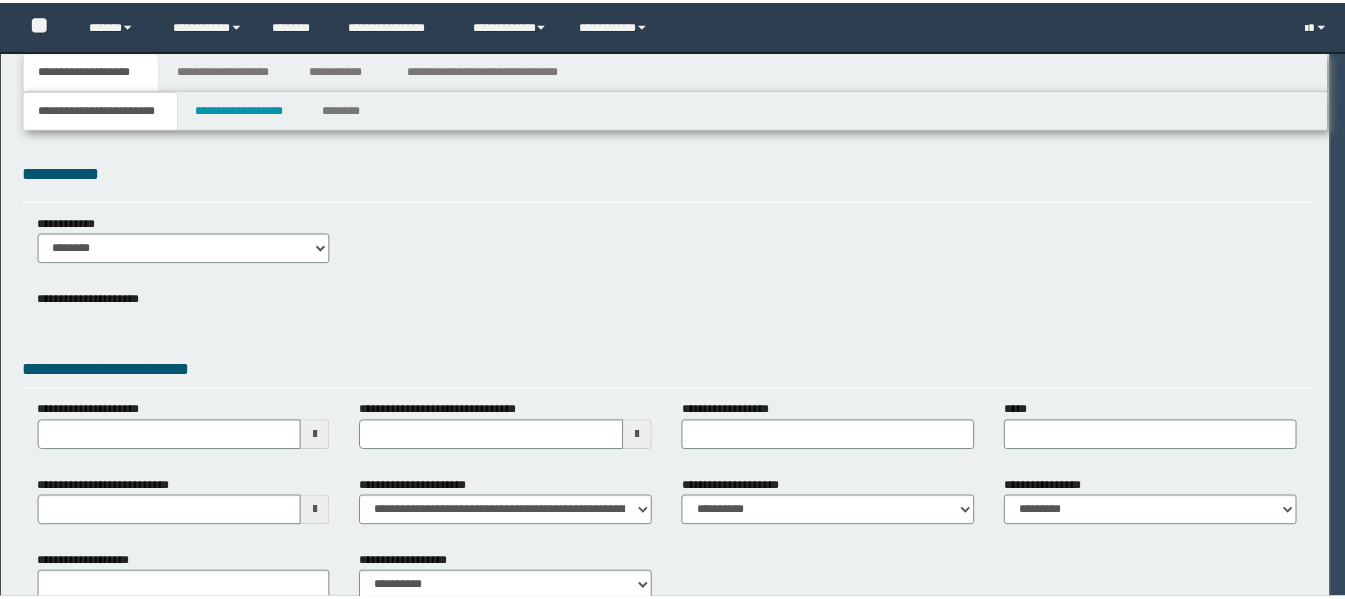 scroll, scrollTop: 0, scrollLeft: 0, axis: both 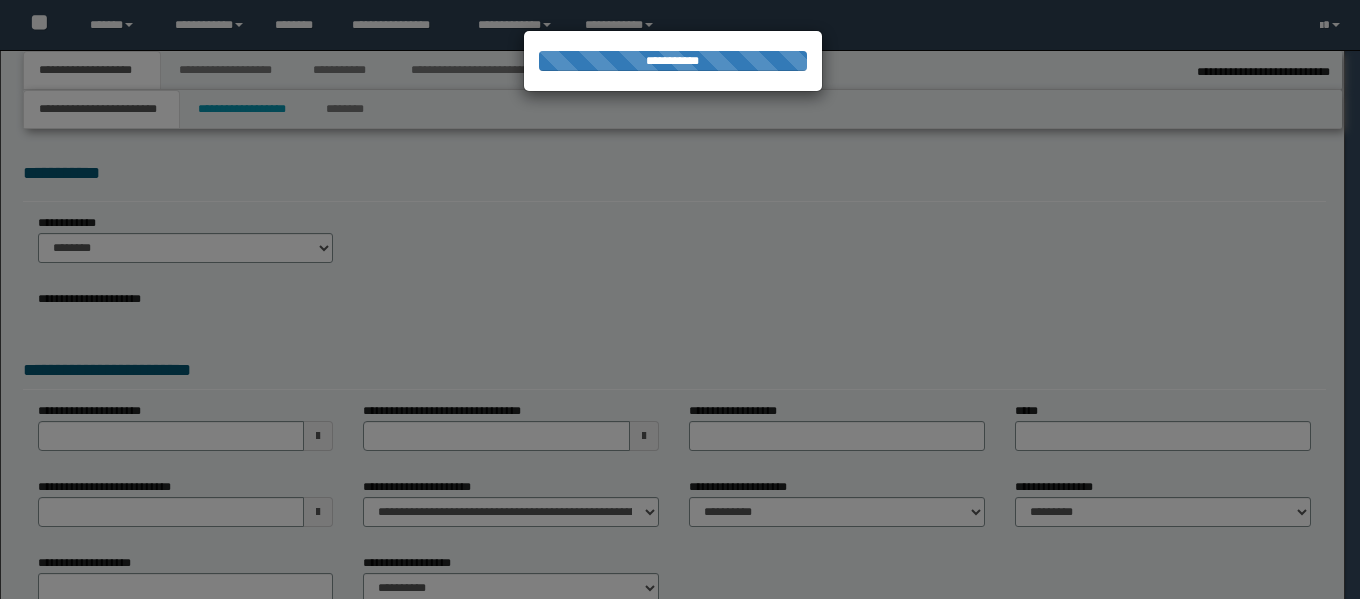 select on "*" 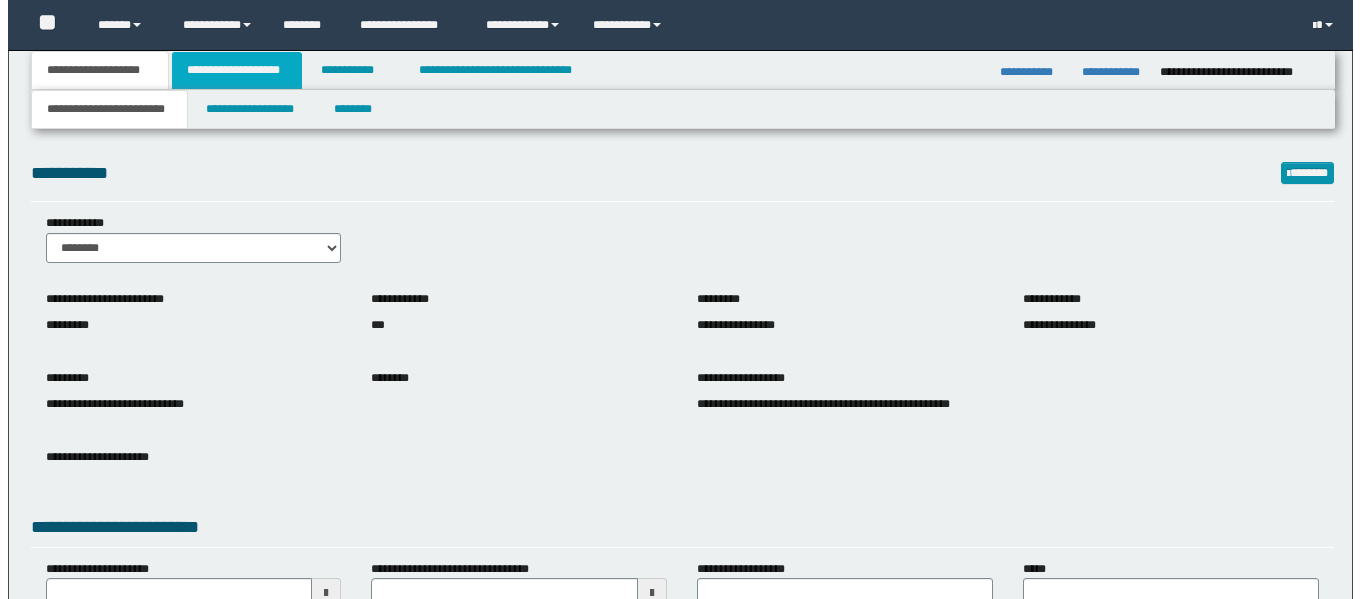 scroll, scrollTop: 0, scrollLeft: 0, axis: both 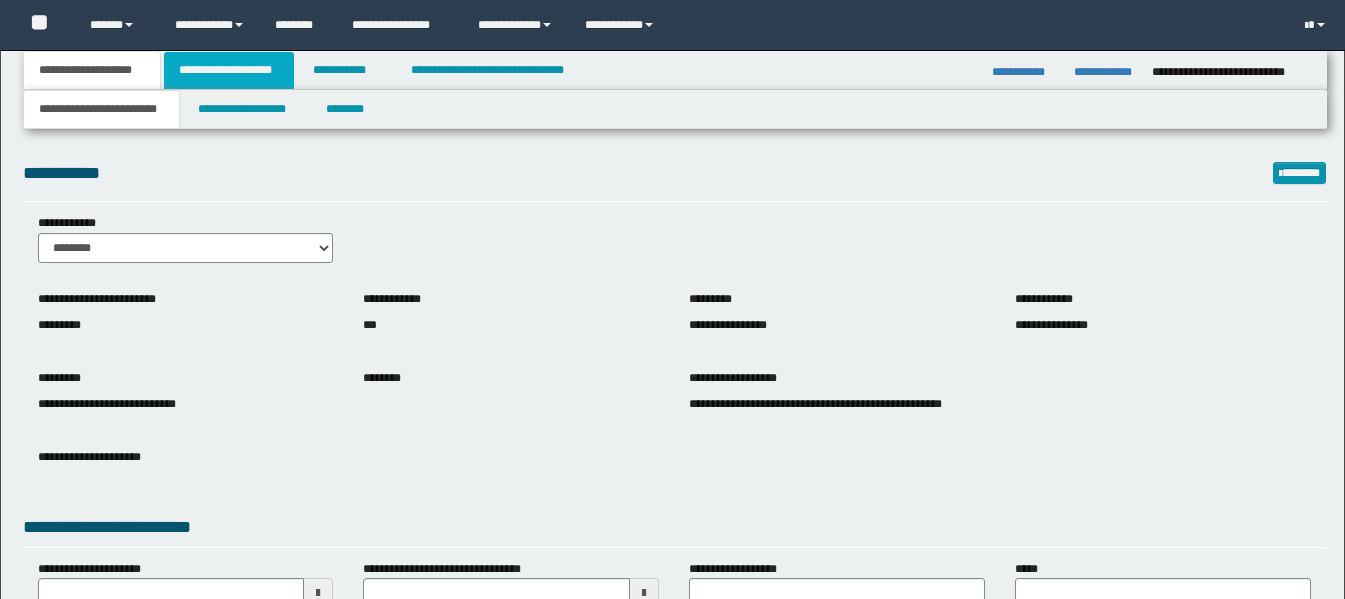 click on "**********" at bounding box center [229, 70] 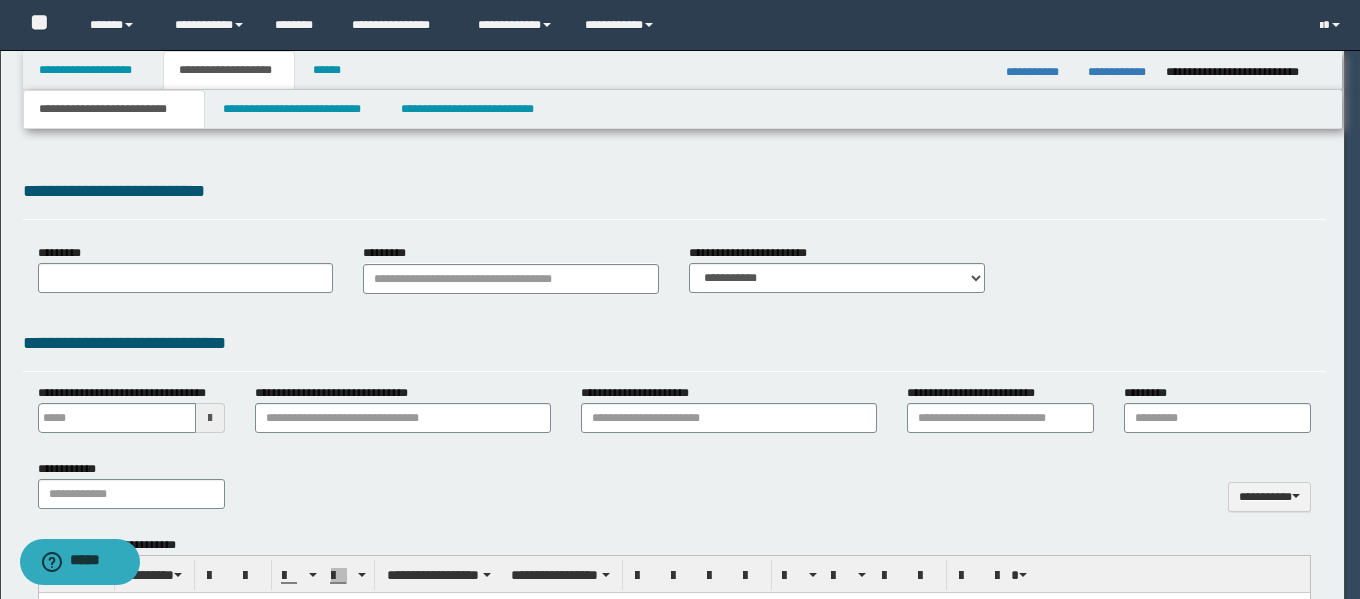 type 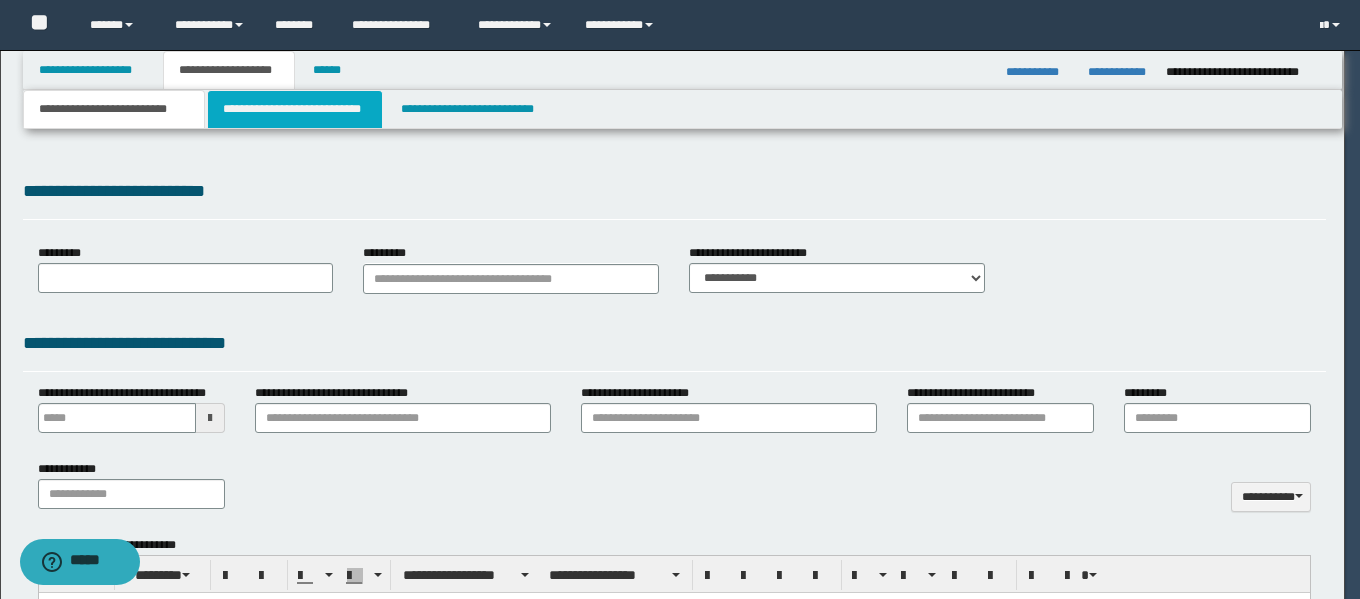 scroll, scrollTop: 0, scrollLeft: 0, axis: both 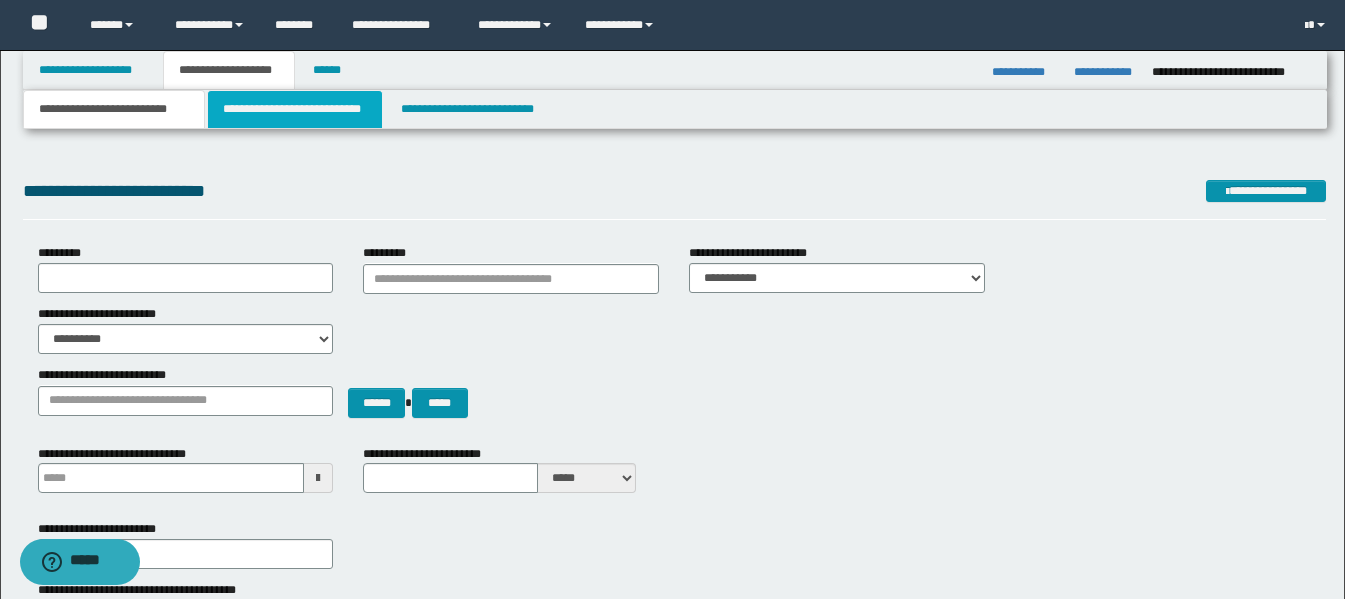 click on "**********" at bounding box center [295, 109] 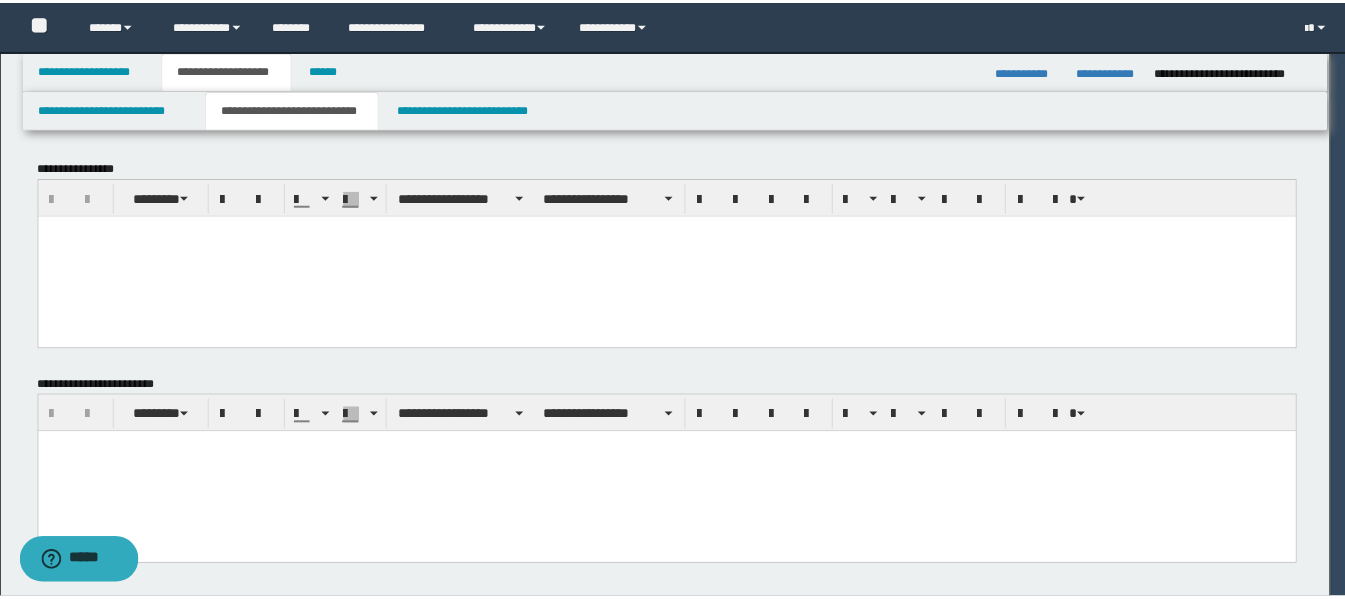 scroll, scrollTop: 0, scrollLeft: 0, axis: both 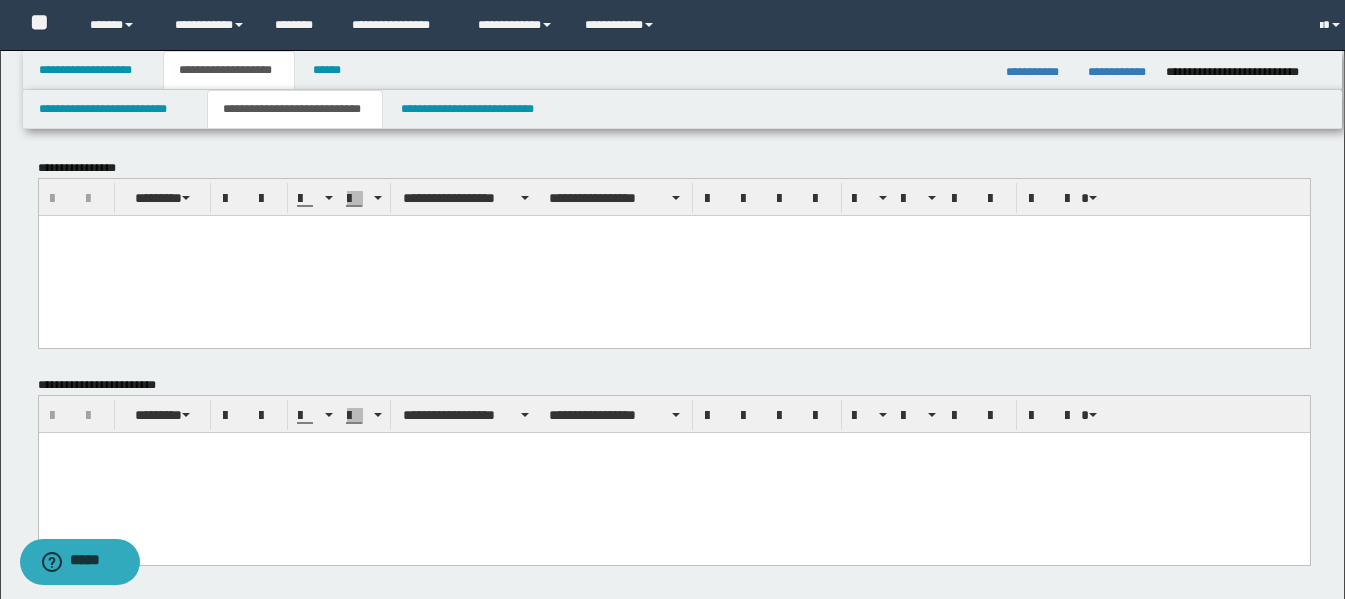 click at bounding box center [673, 255] 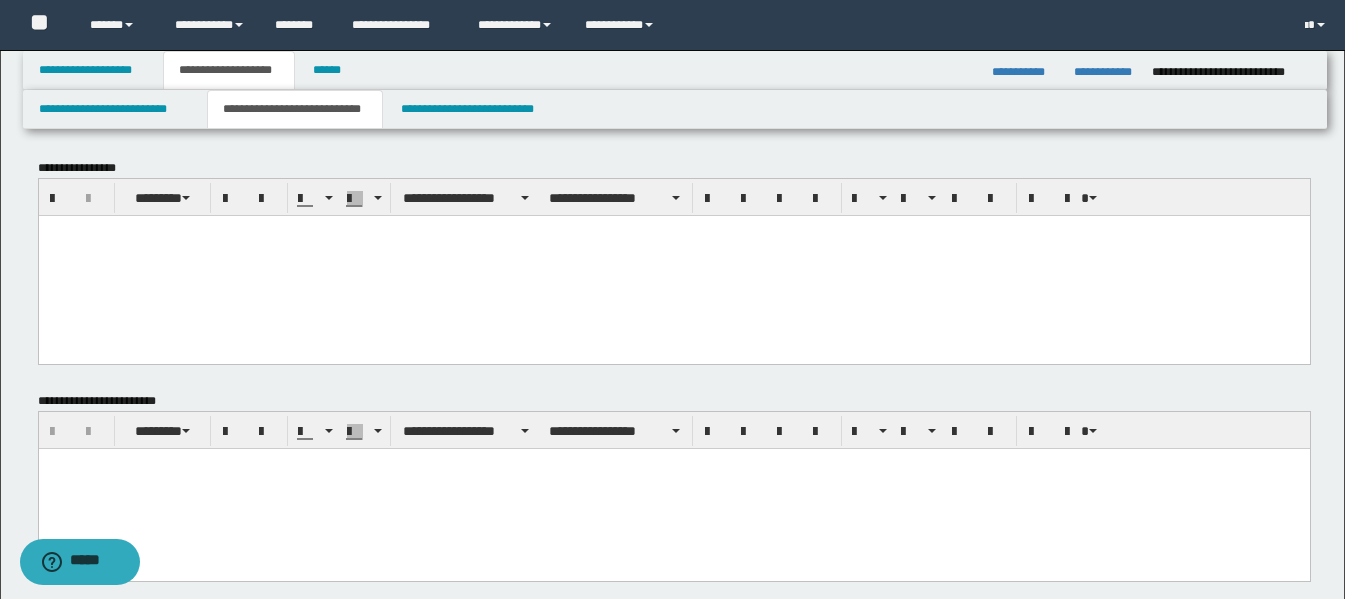paste 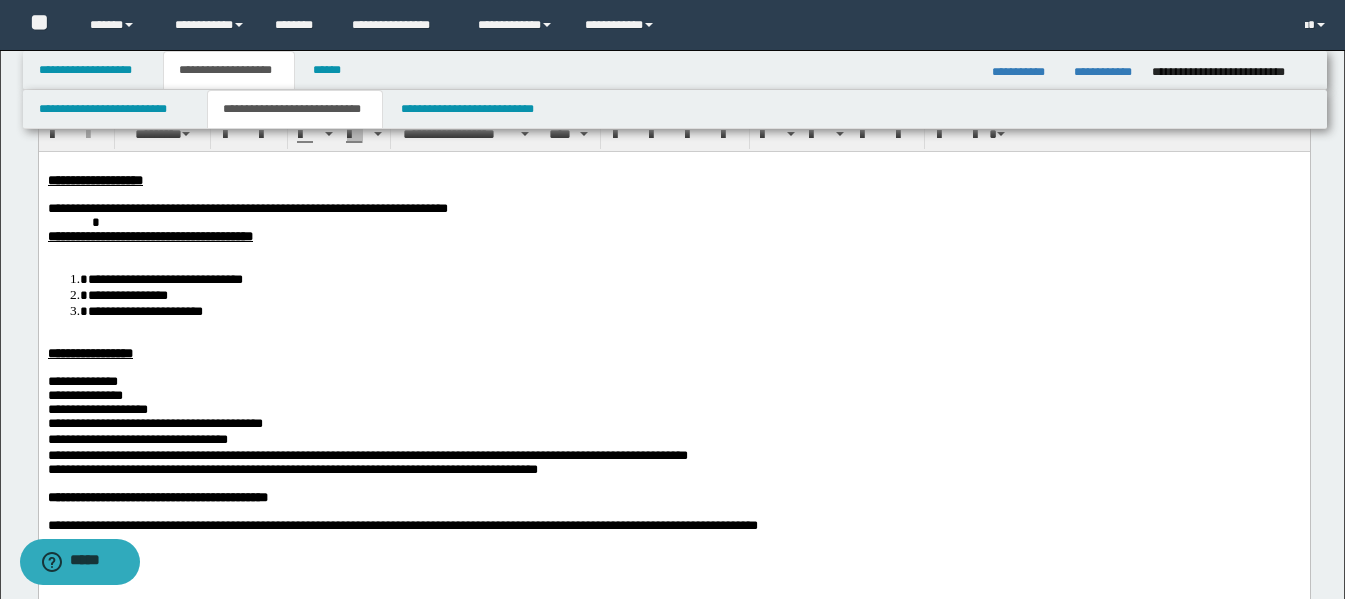scroll, scrollTop: 100, scrollLeft: 0, axis: vertical 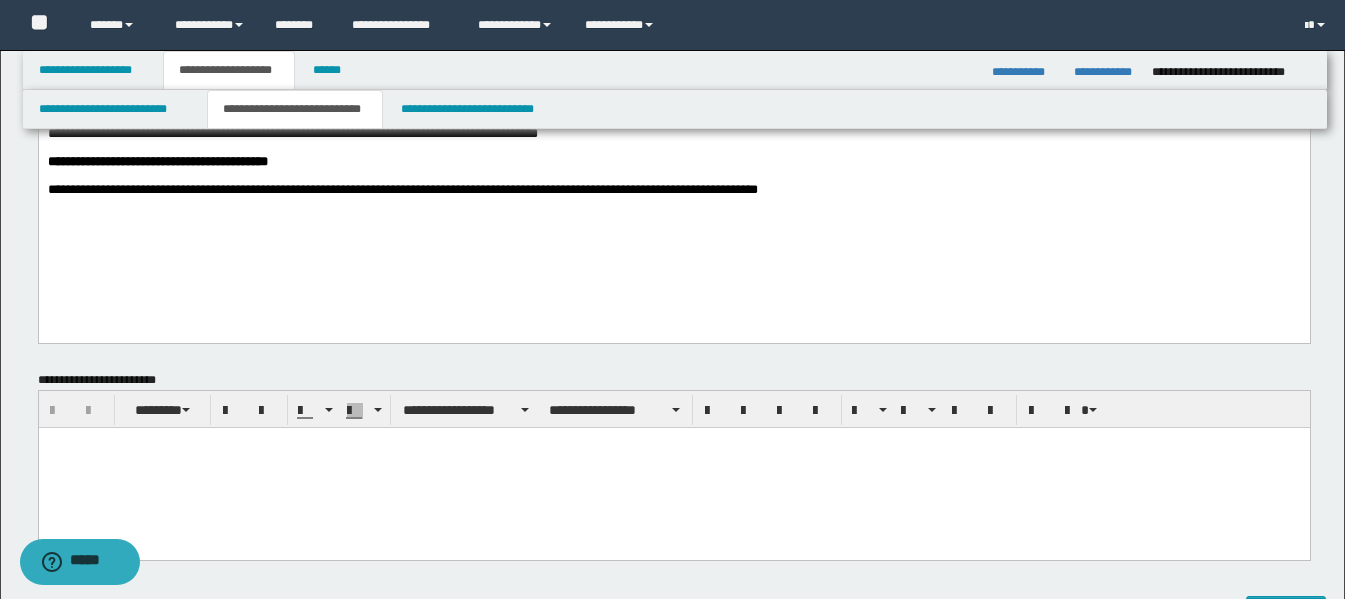 click at bounding box center (673, 467) 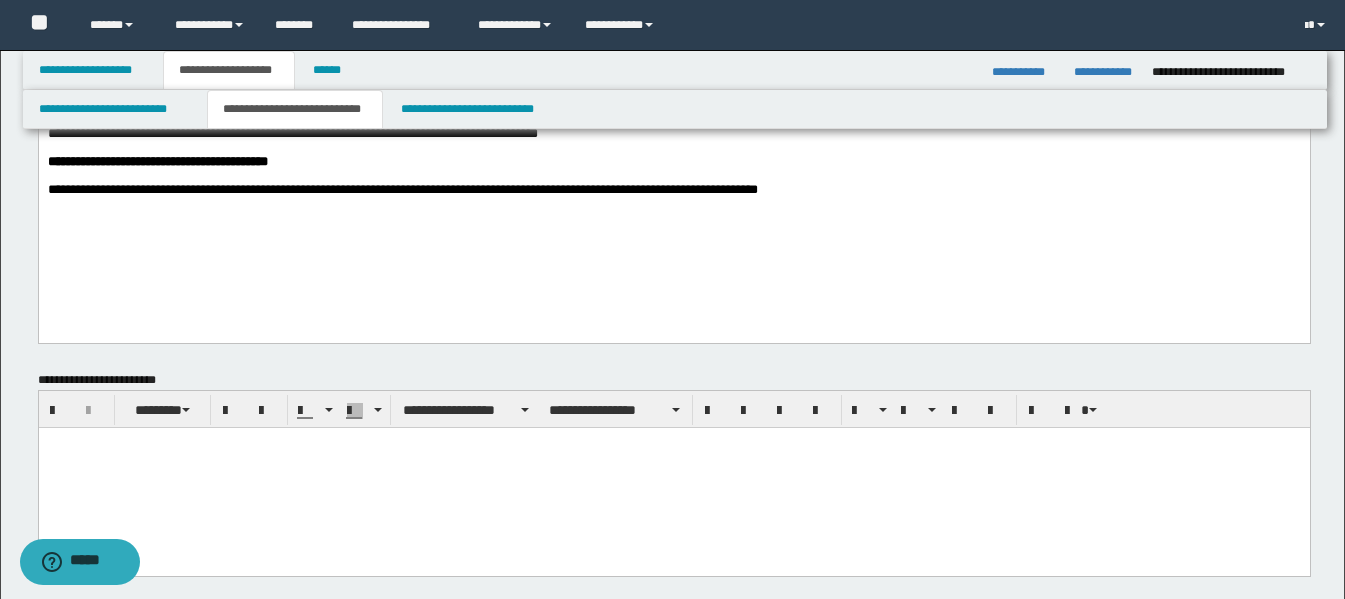 paste 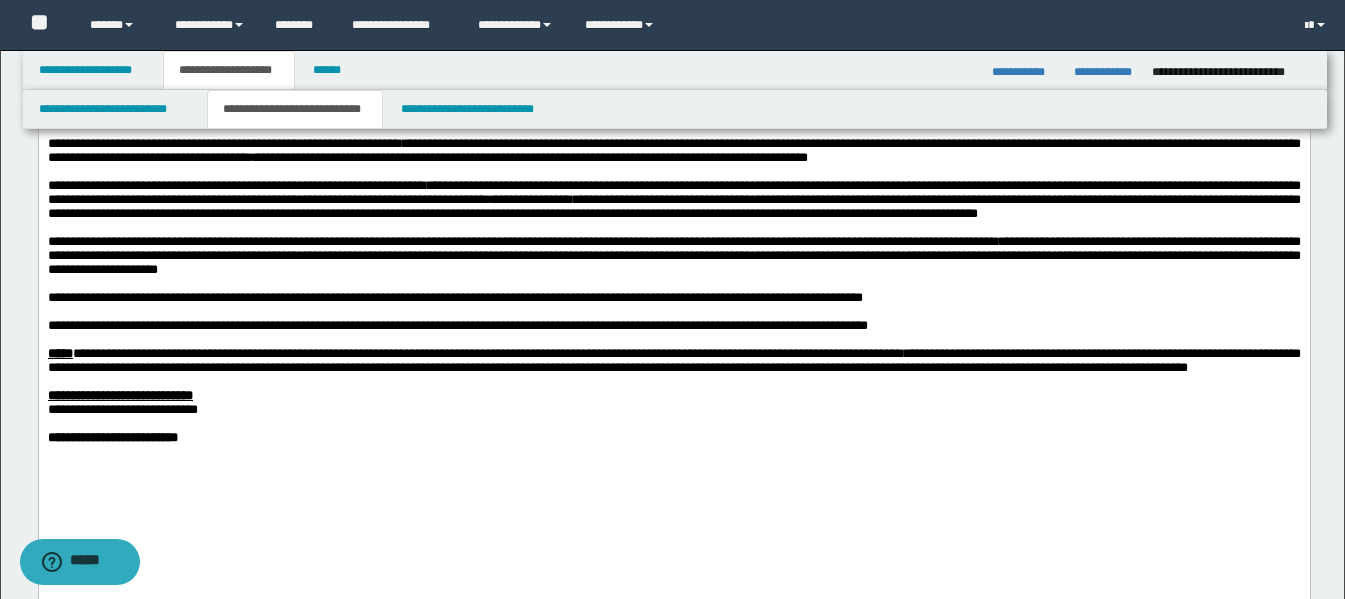 scroll, scrollTop: 1000, scrollLeft: 0, axis: vertical 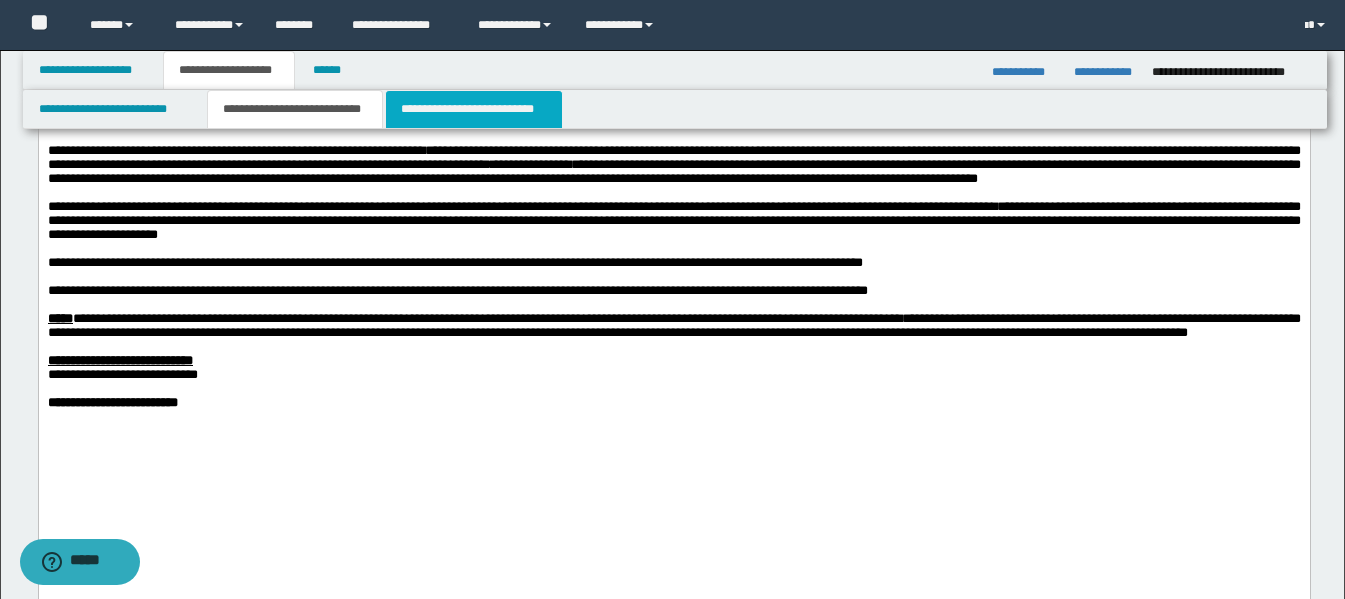 click on "**********" at bounding box center [474, 109] 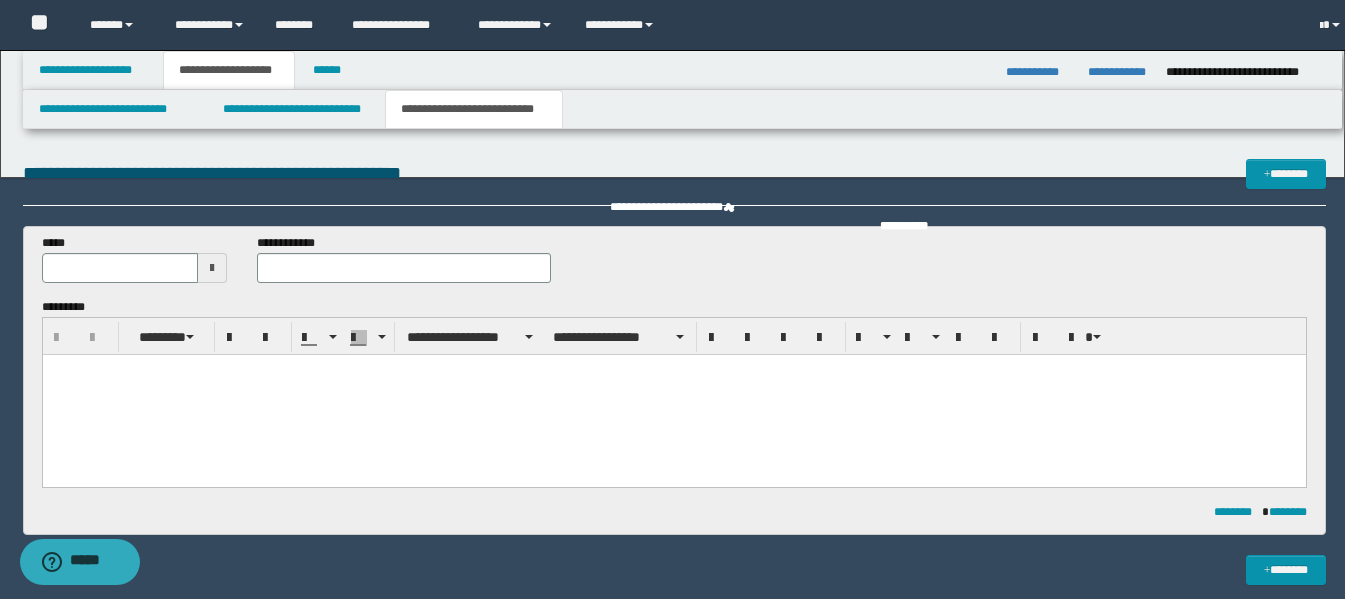 scroll, scrollTop: 0, scrollLeft: 0, axis: both 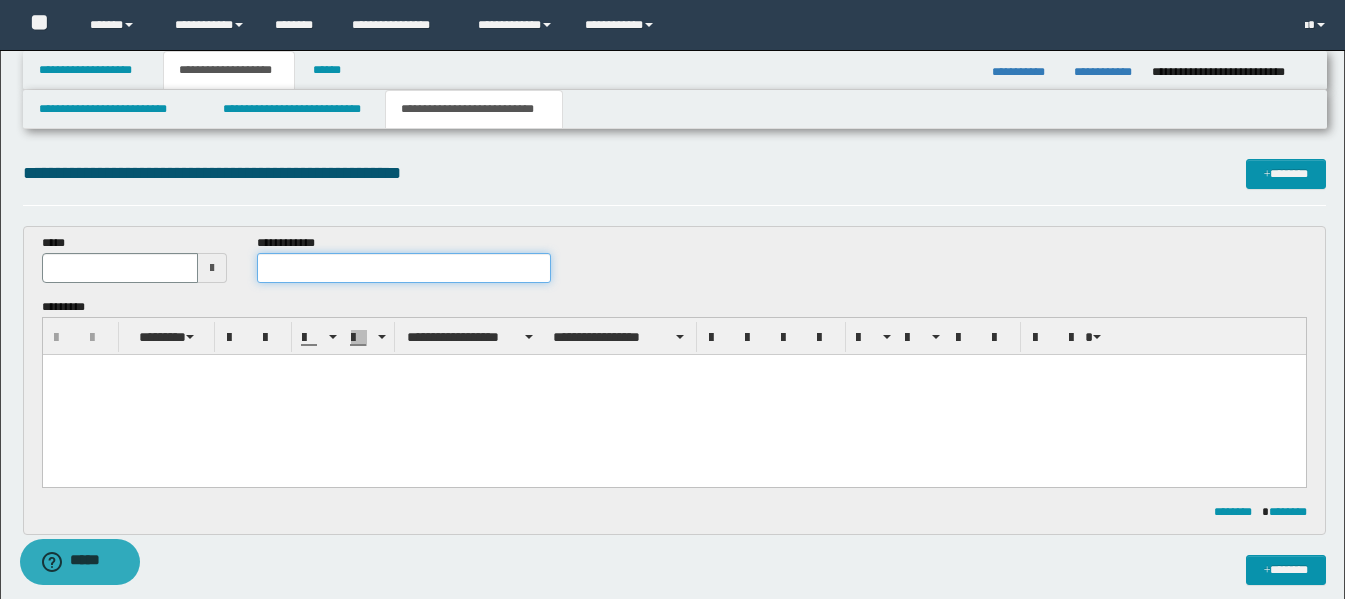 click at bounding box center (404, 268) 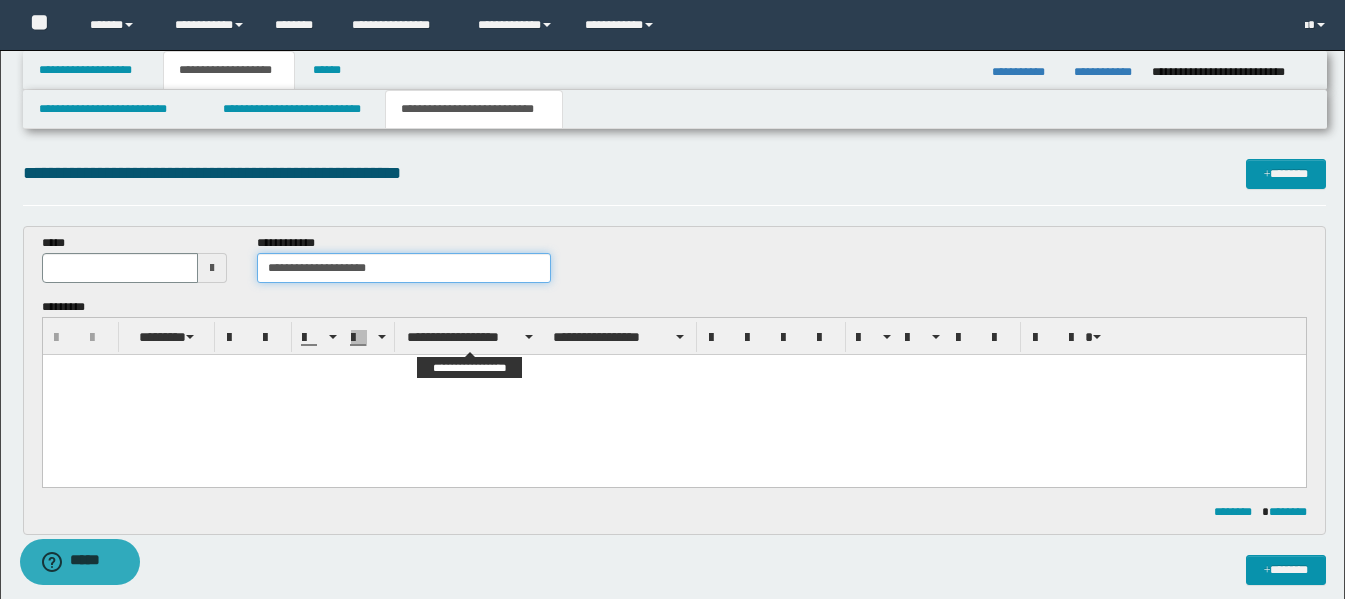 type on "**********" 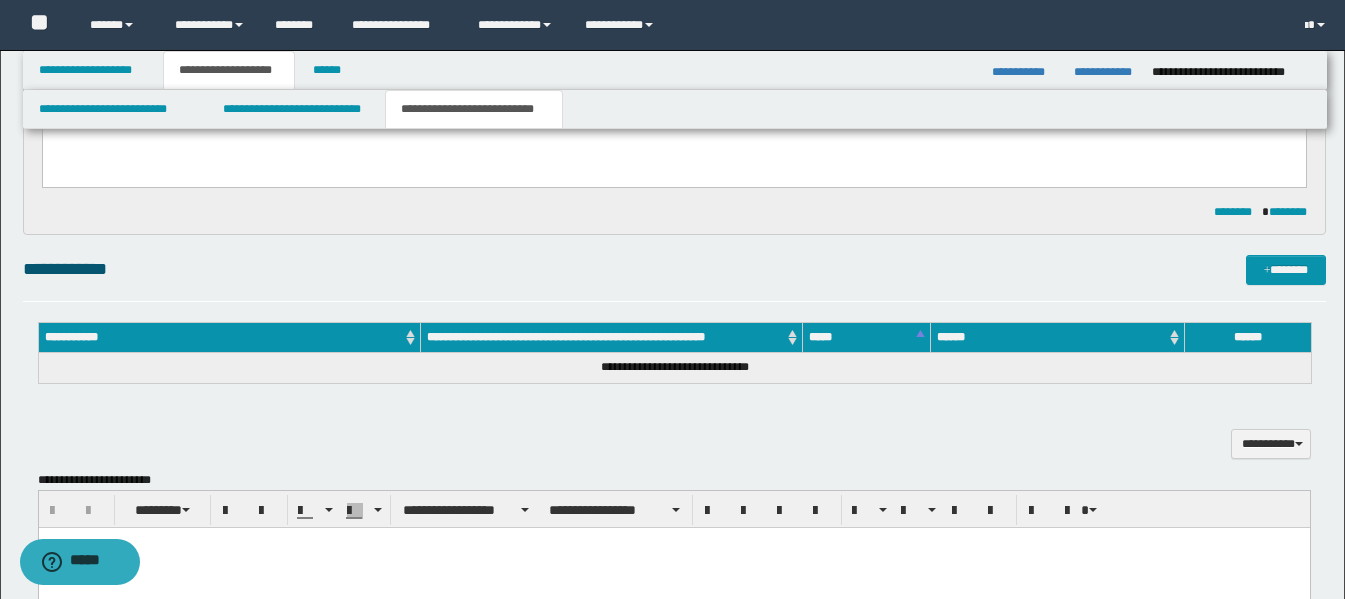 scroll, scrollTop: 500, scrollLeft: 0, axis: vertical 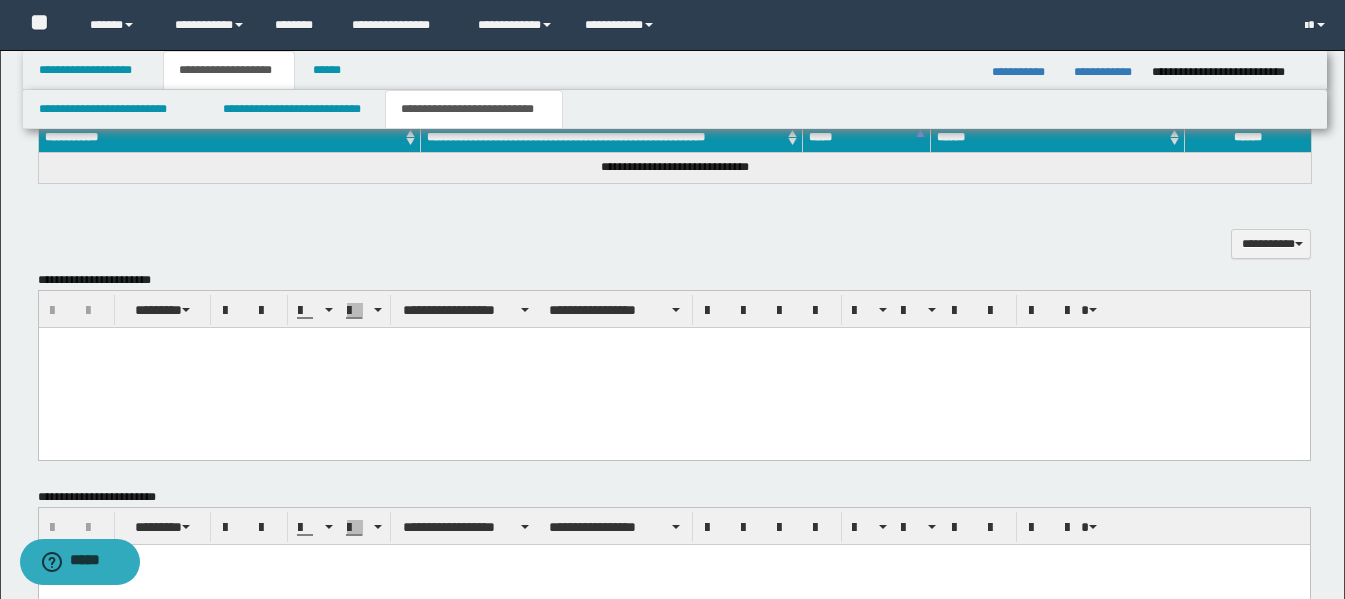 click at bounding box center [673, 368] 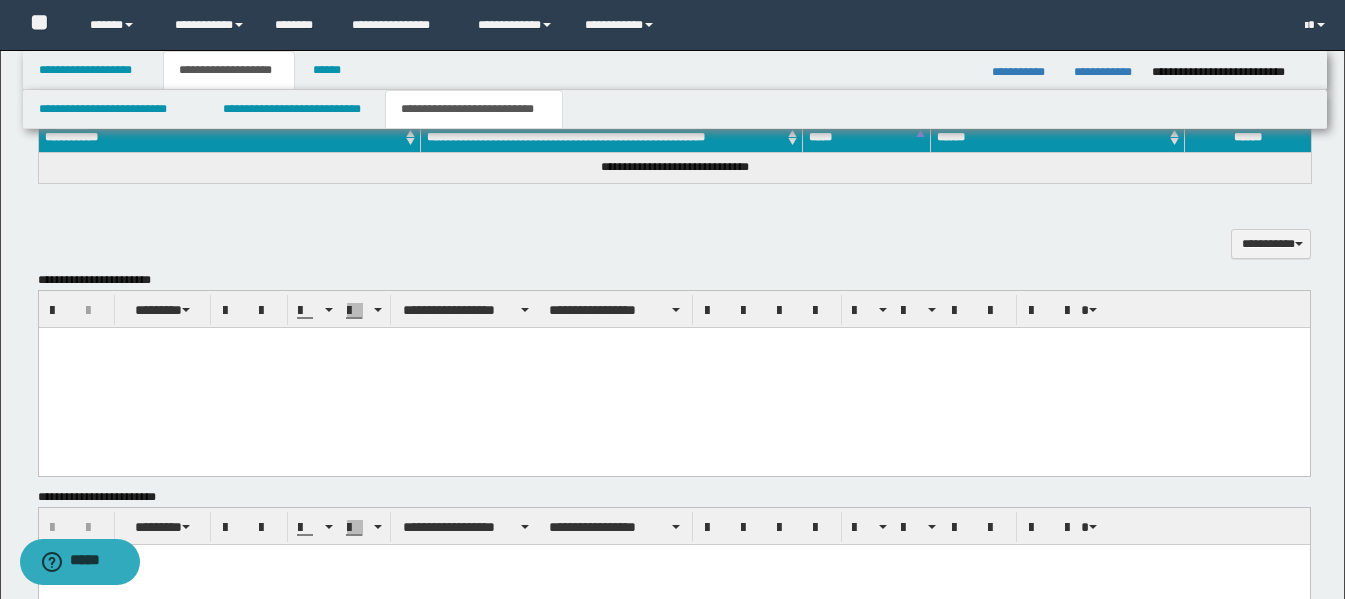 paste 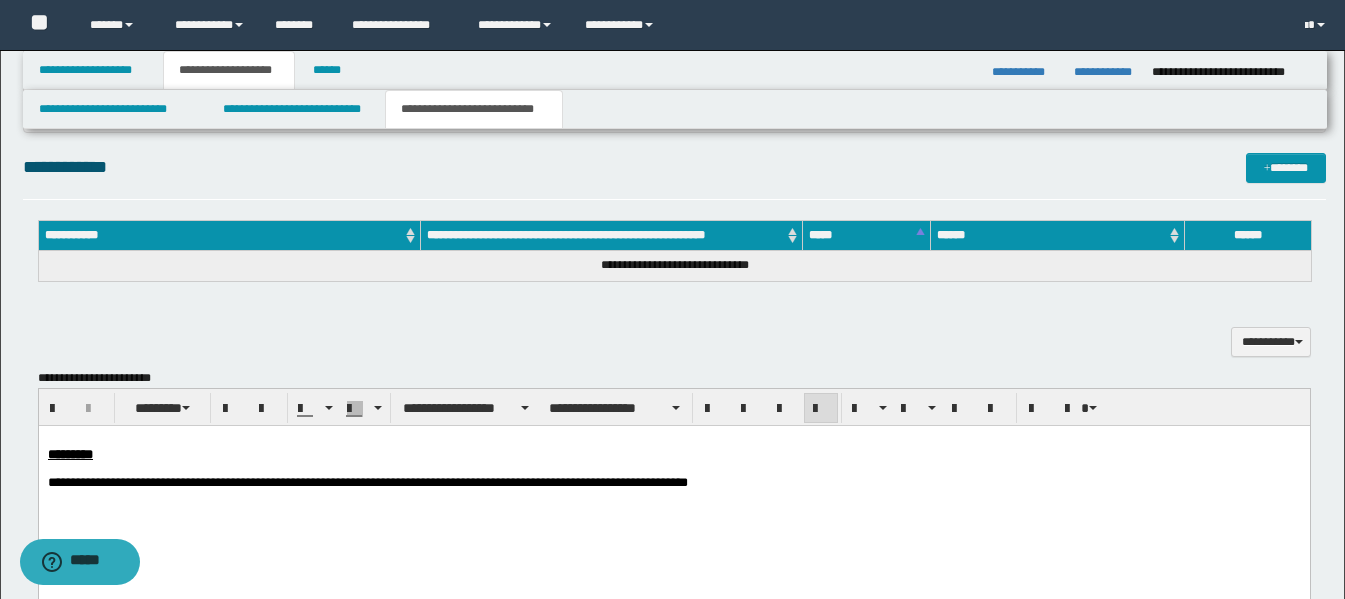 scroll, scrollTop: 367, scrollLeft: 0, axis: vertical 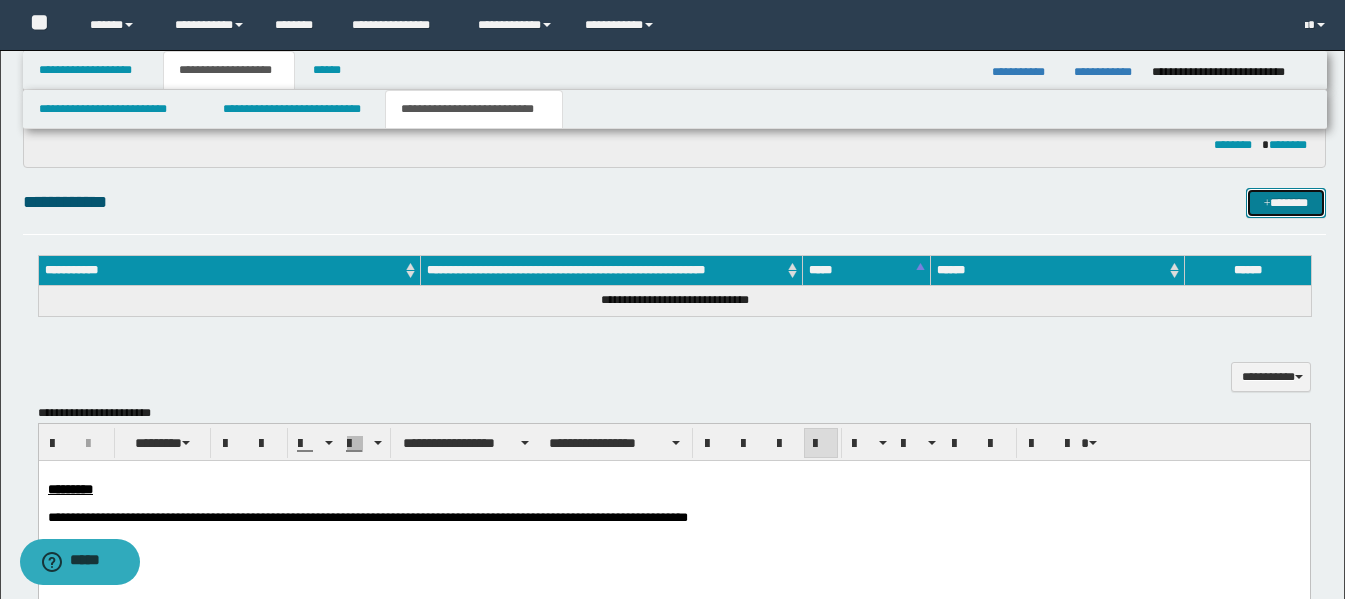 click on "*******" at bounding box center (1286, 203) 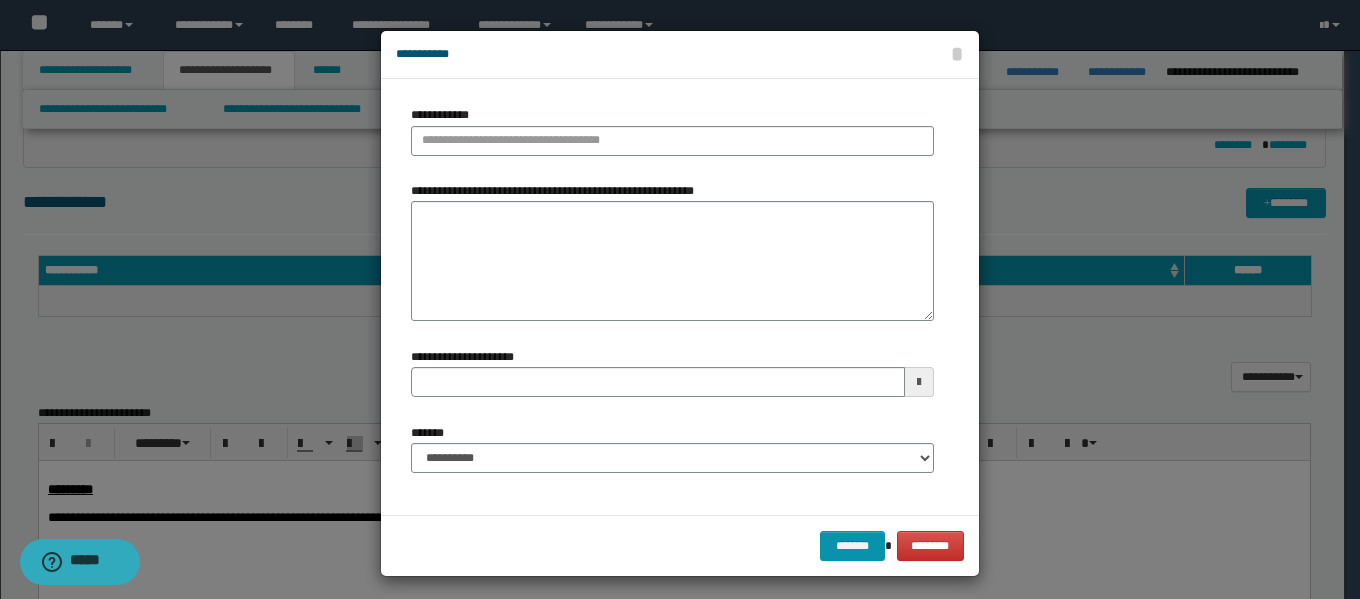 type 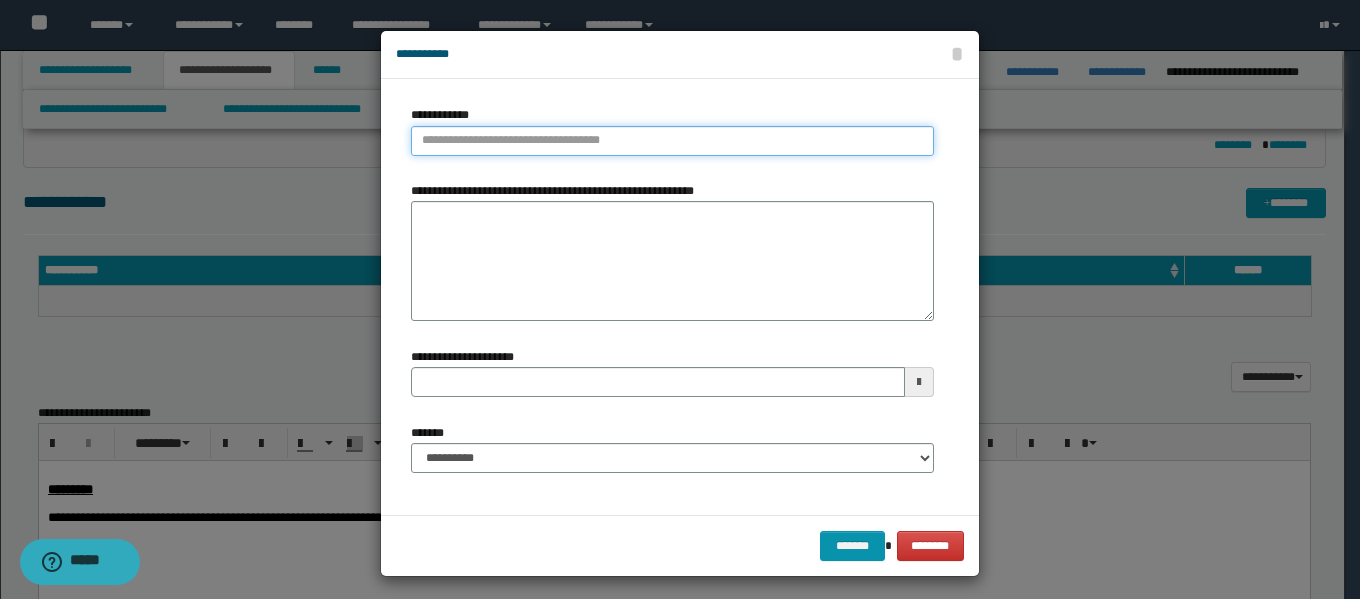 click on "**********" at bounding box center [672, 141] 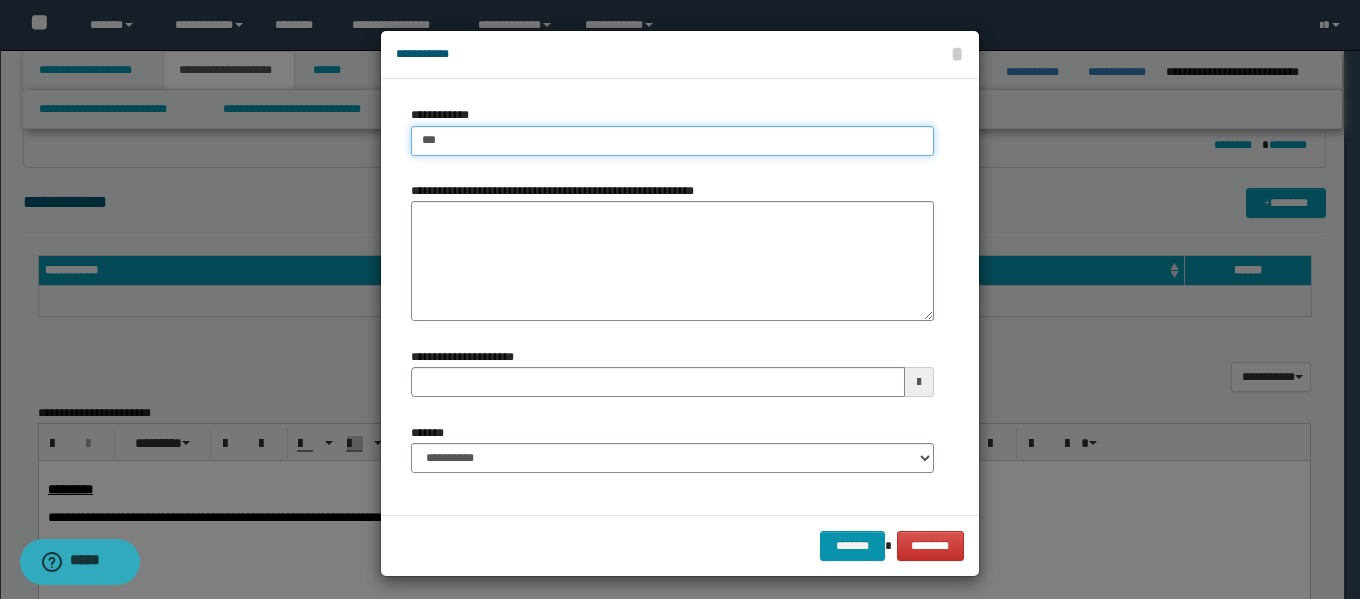 type on "****" 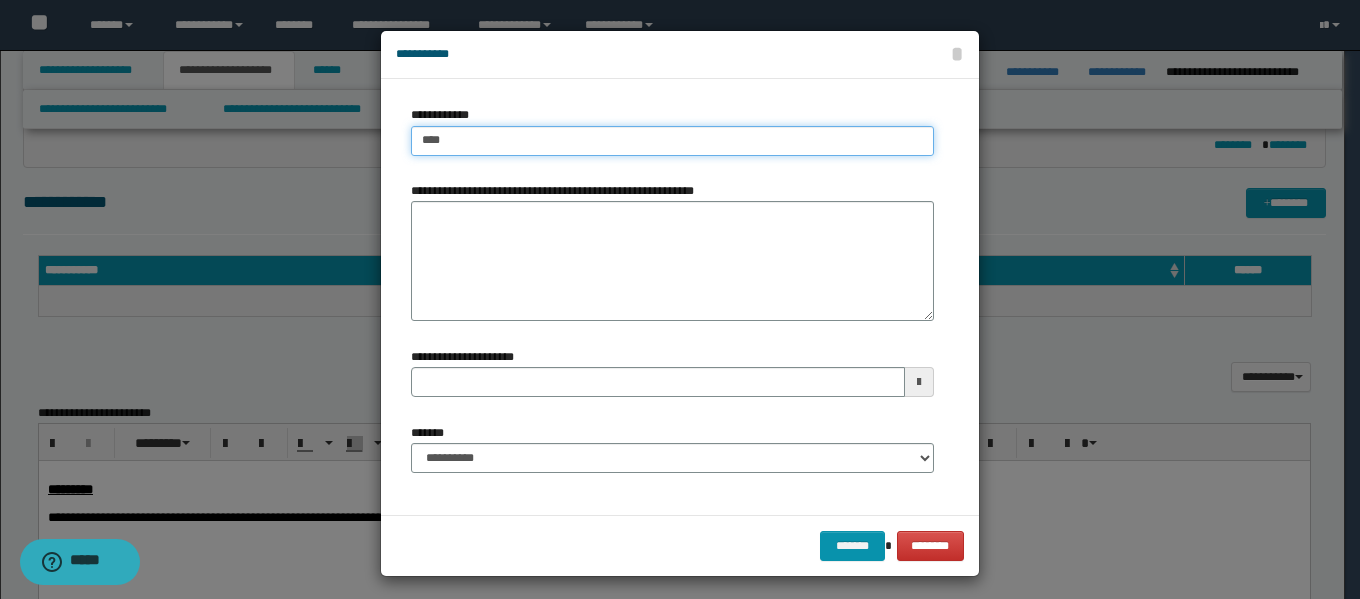 type on "****" 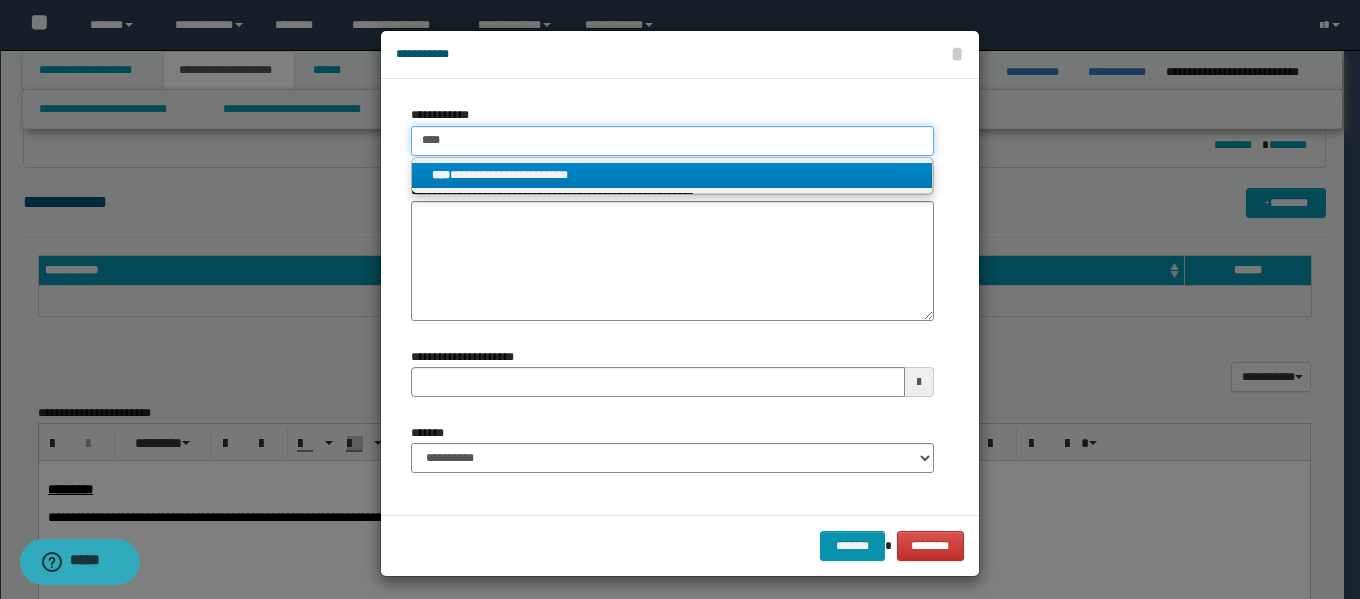 type on "****" 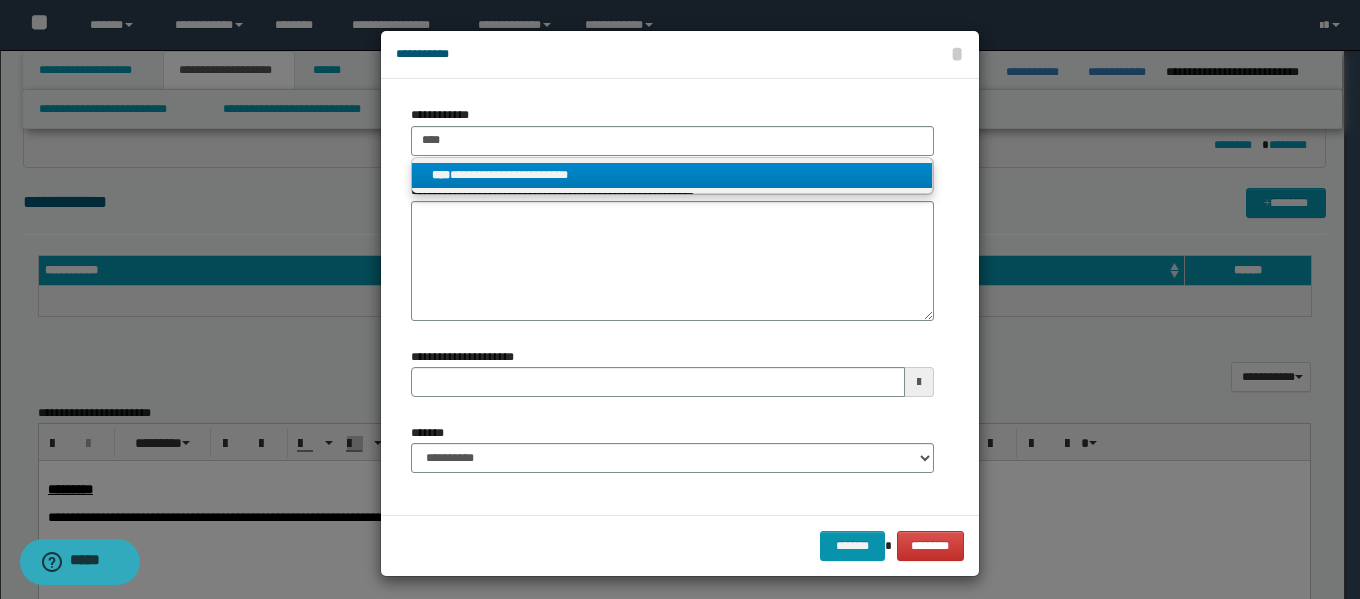 click on "**********" at bounding box center [672, 175] 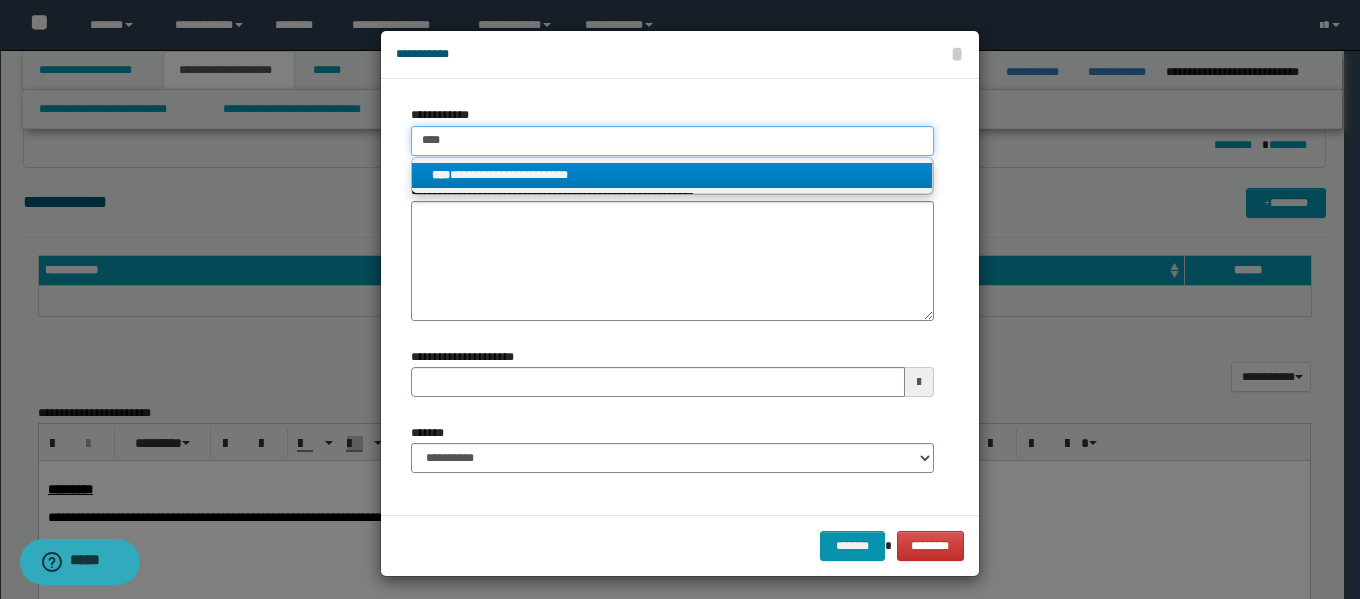 type 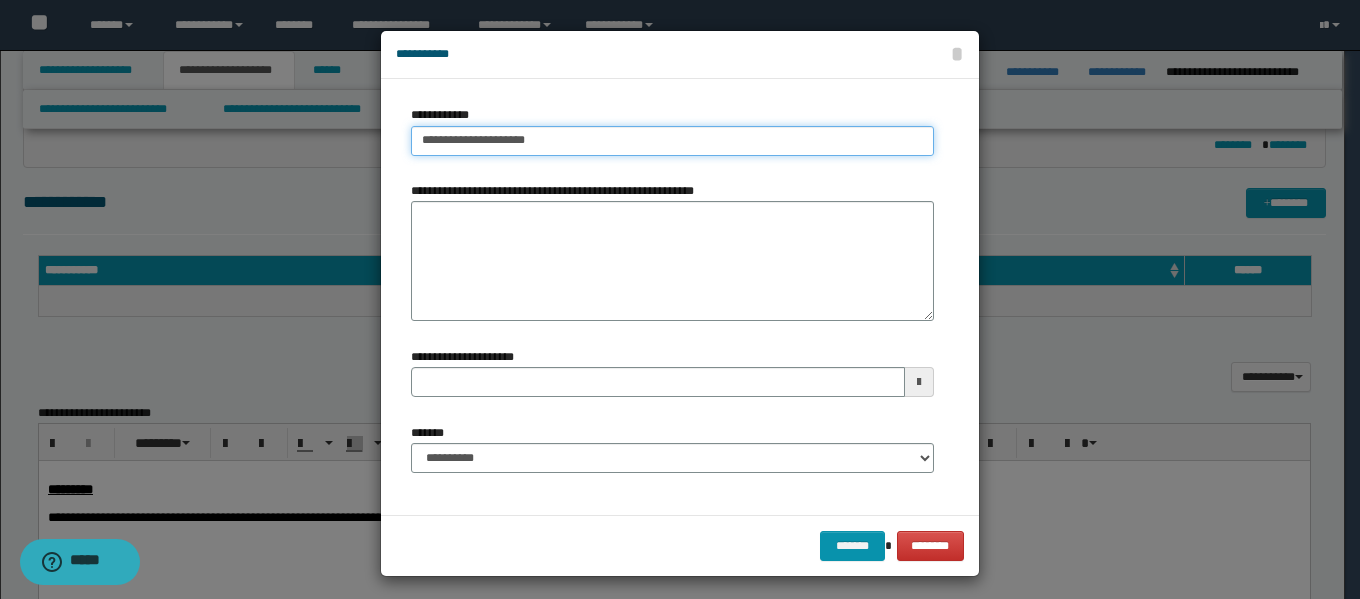 type 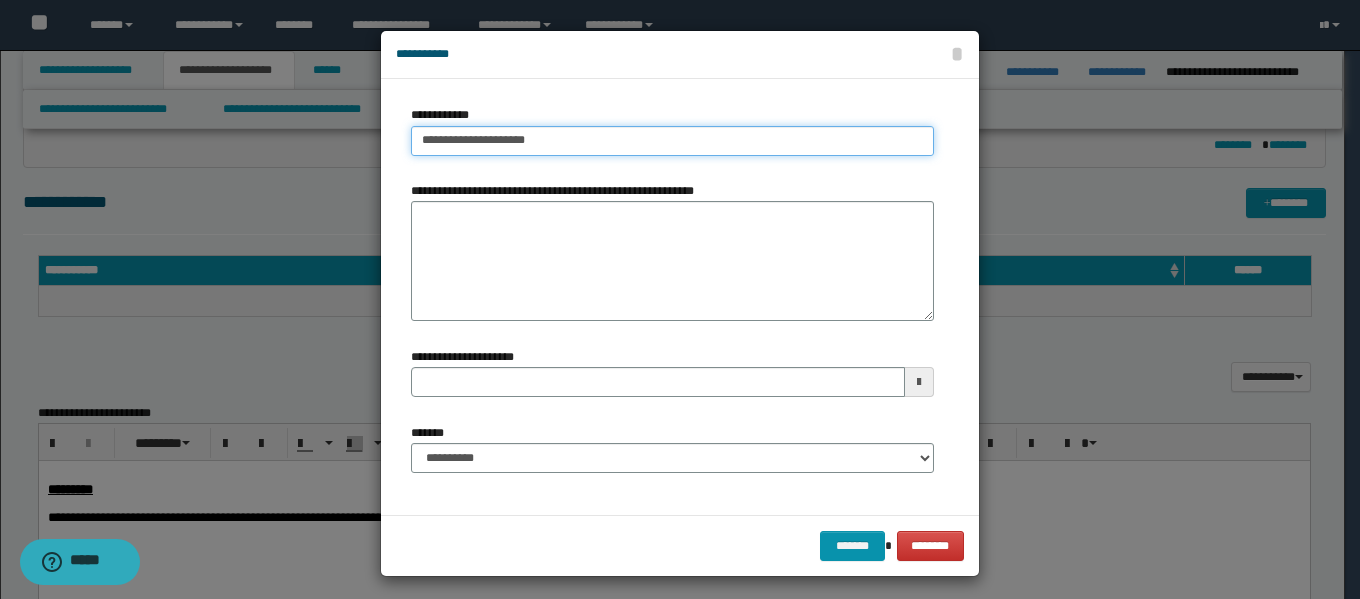 type on "**********" 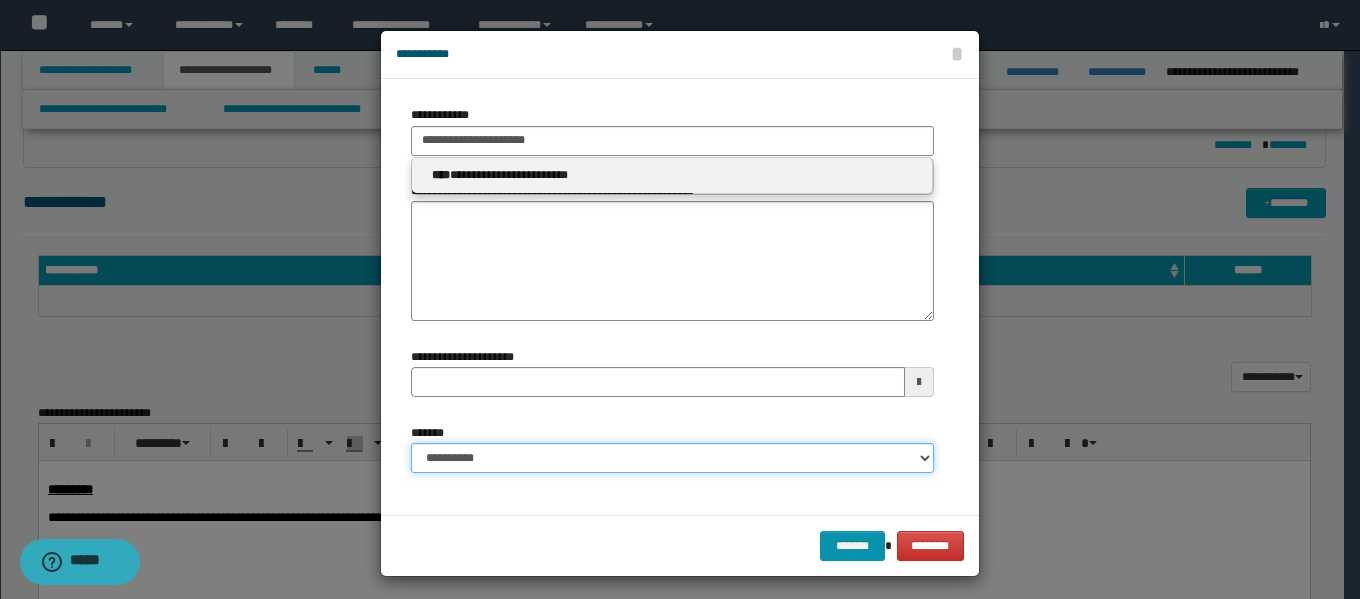 type 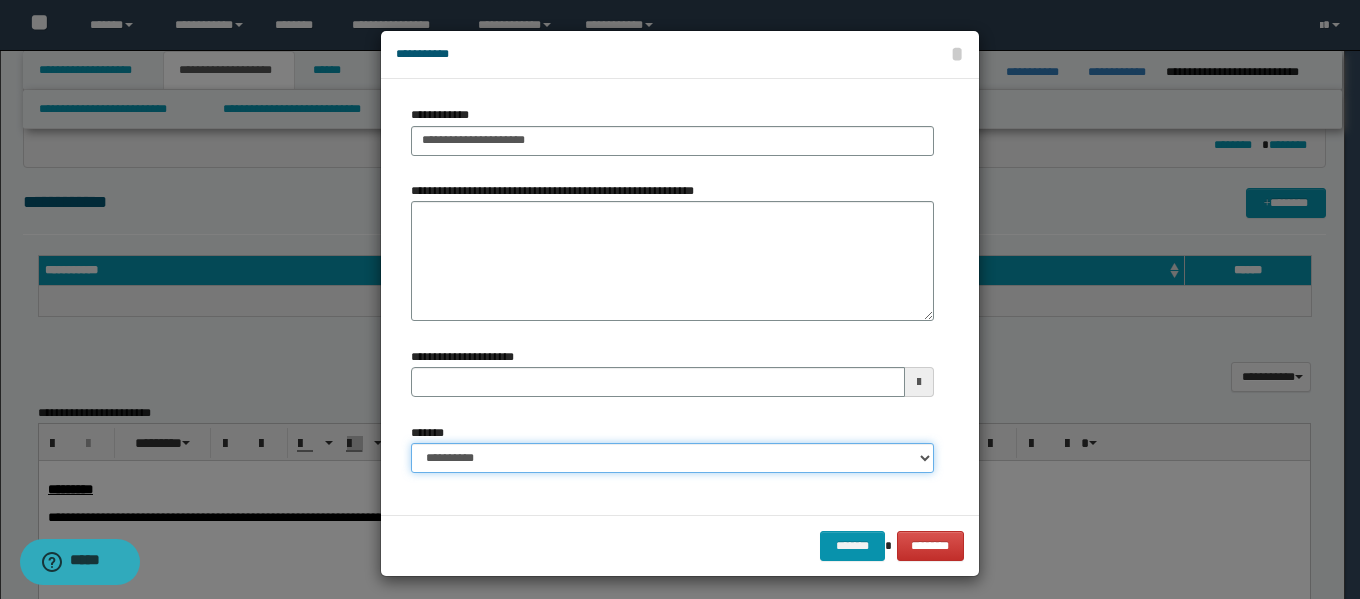 click on "**********" at bounding box center (672, 458) 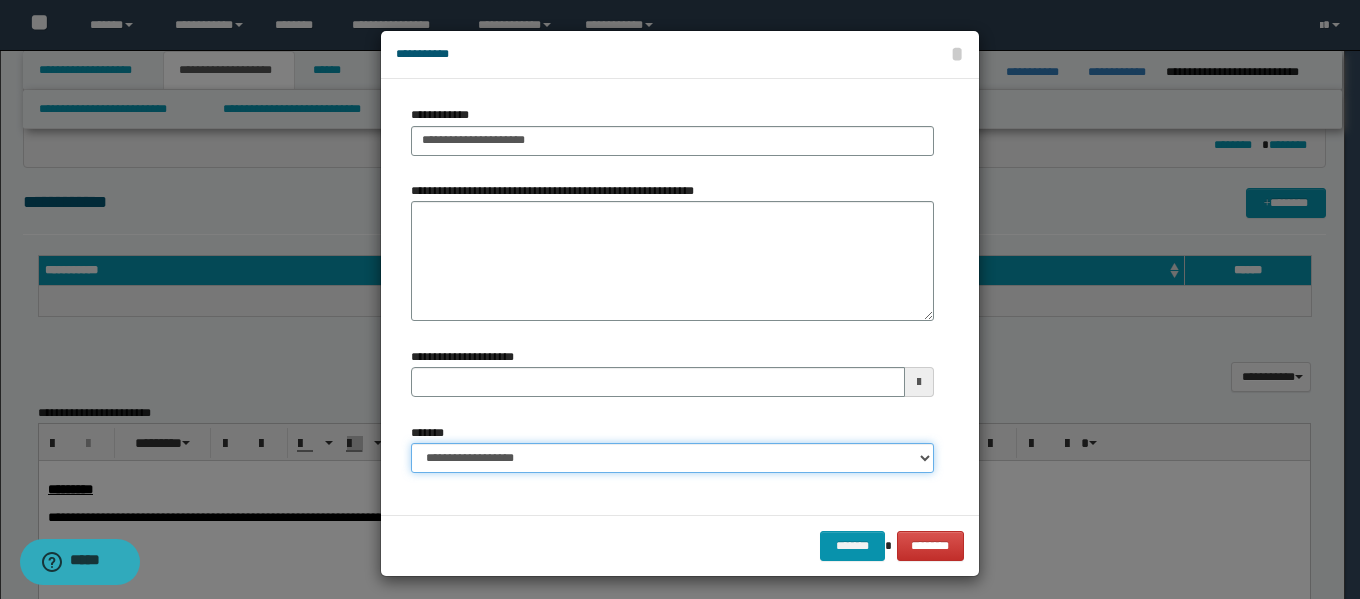 click on "**********" at bounding box center [672, 458] 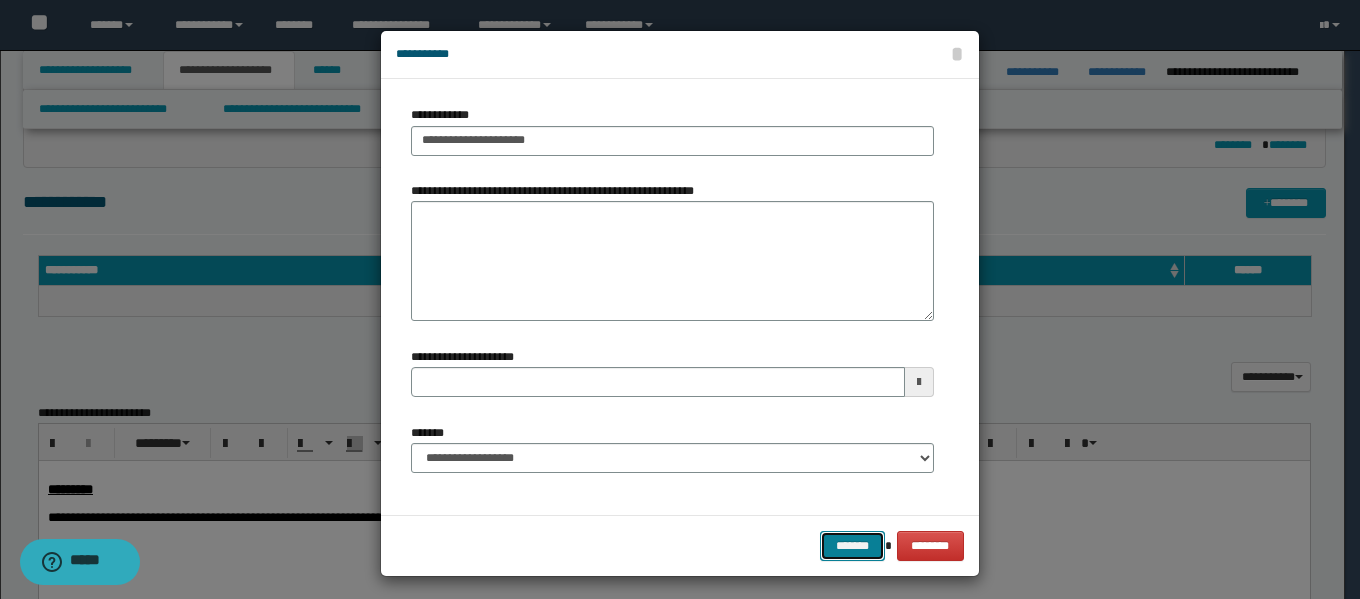 click on "*******" at bounding box center (852, 546) 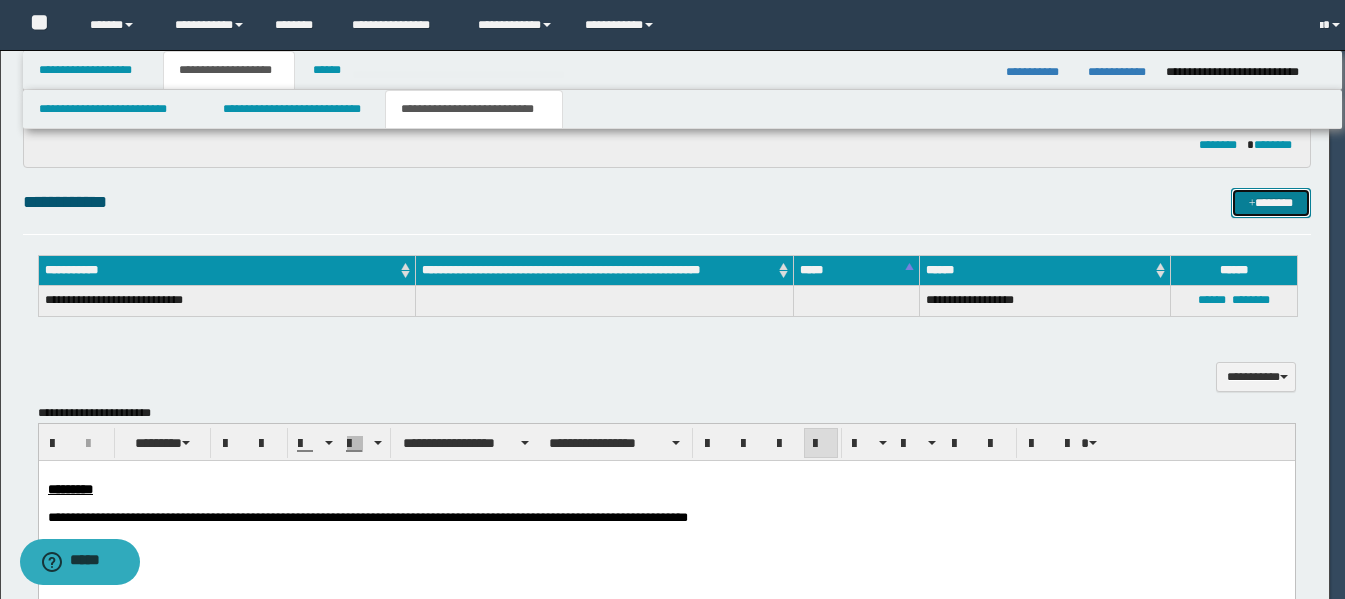 type 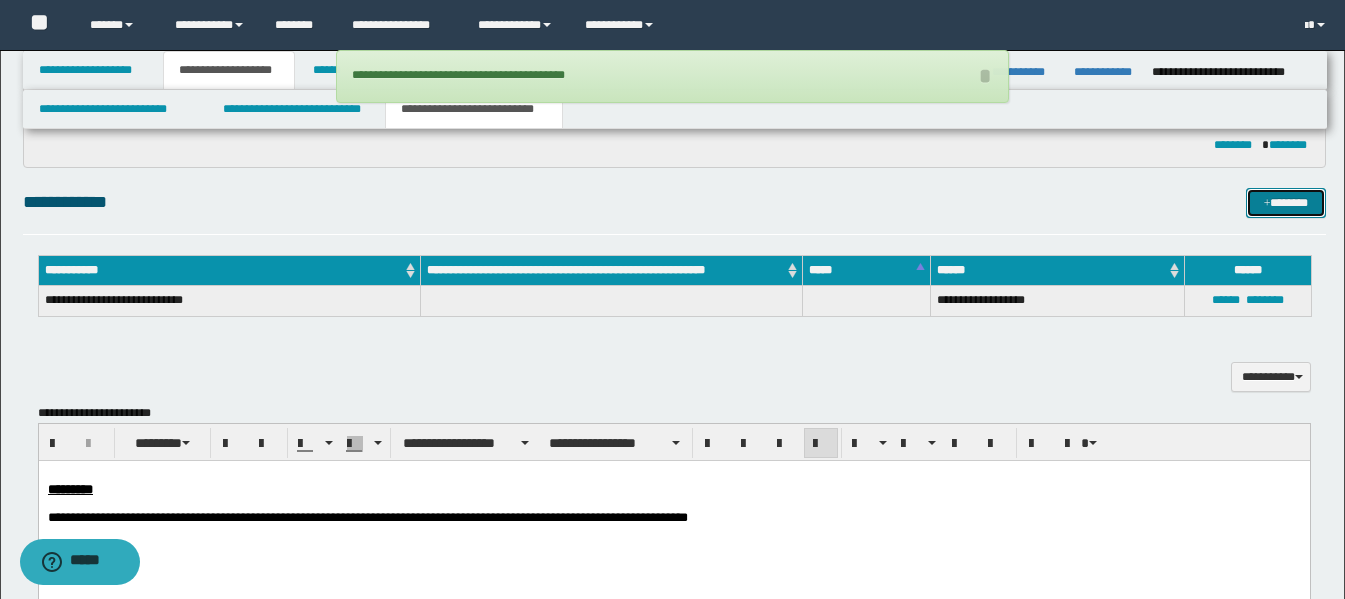click on "*******" at bounding box center [1286, 203] 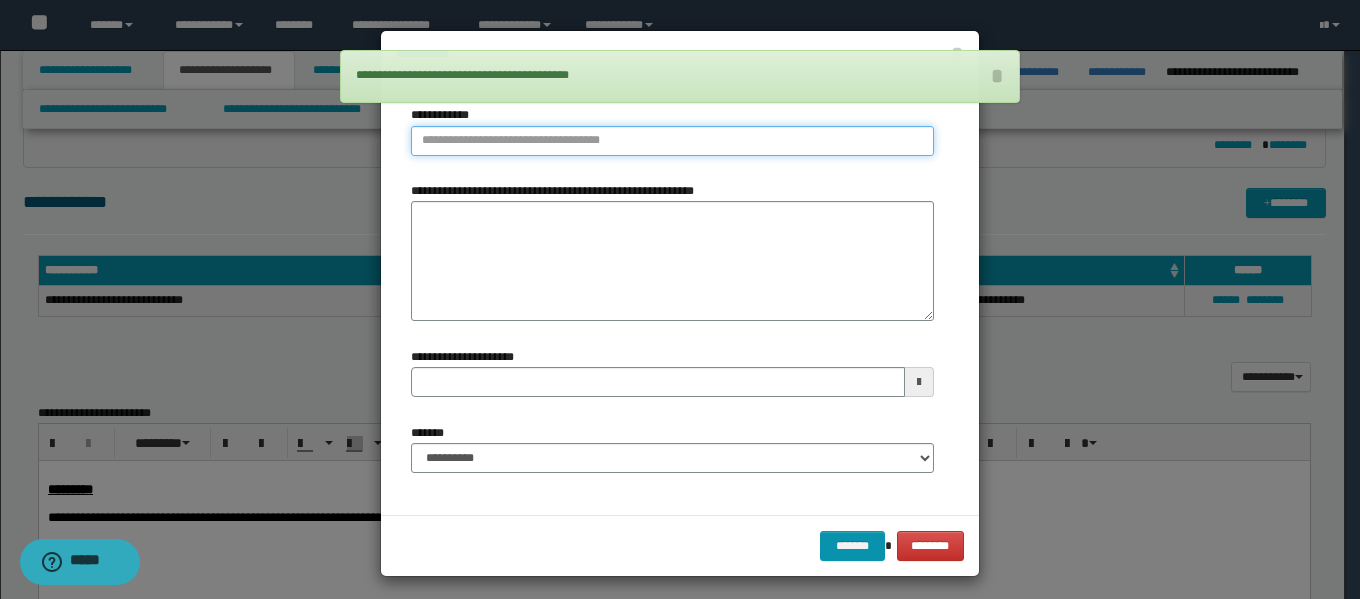 type on "**********" 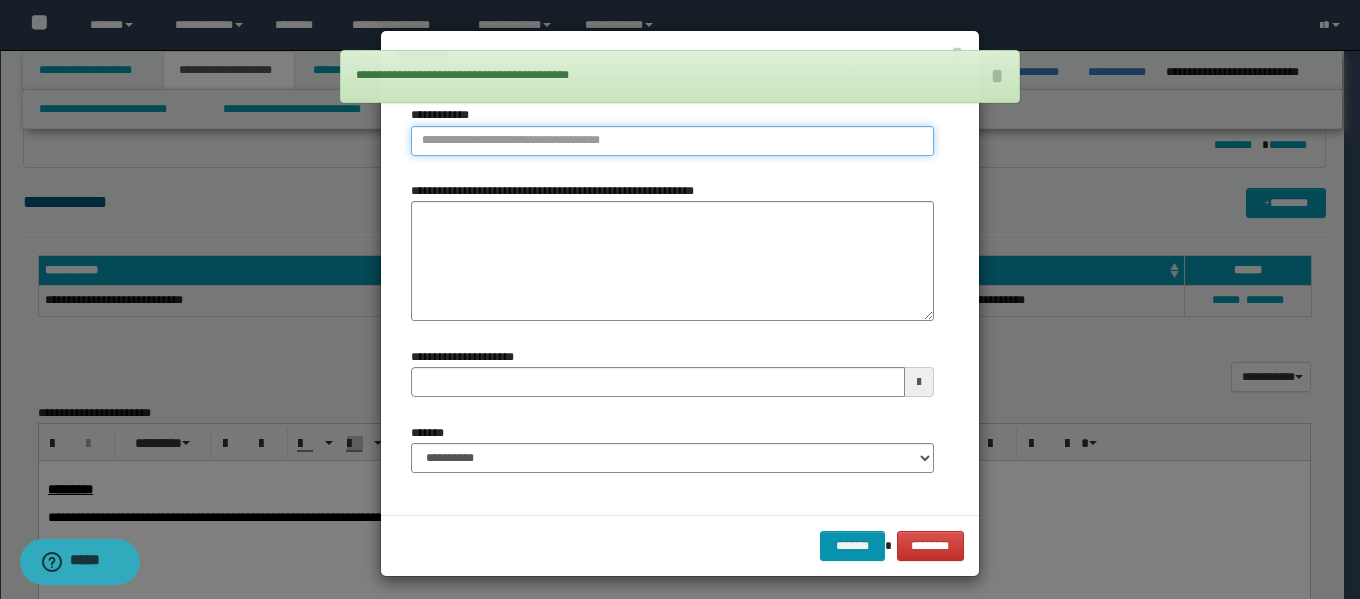 click on "**********" at bounding box center (672, 141) 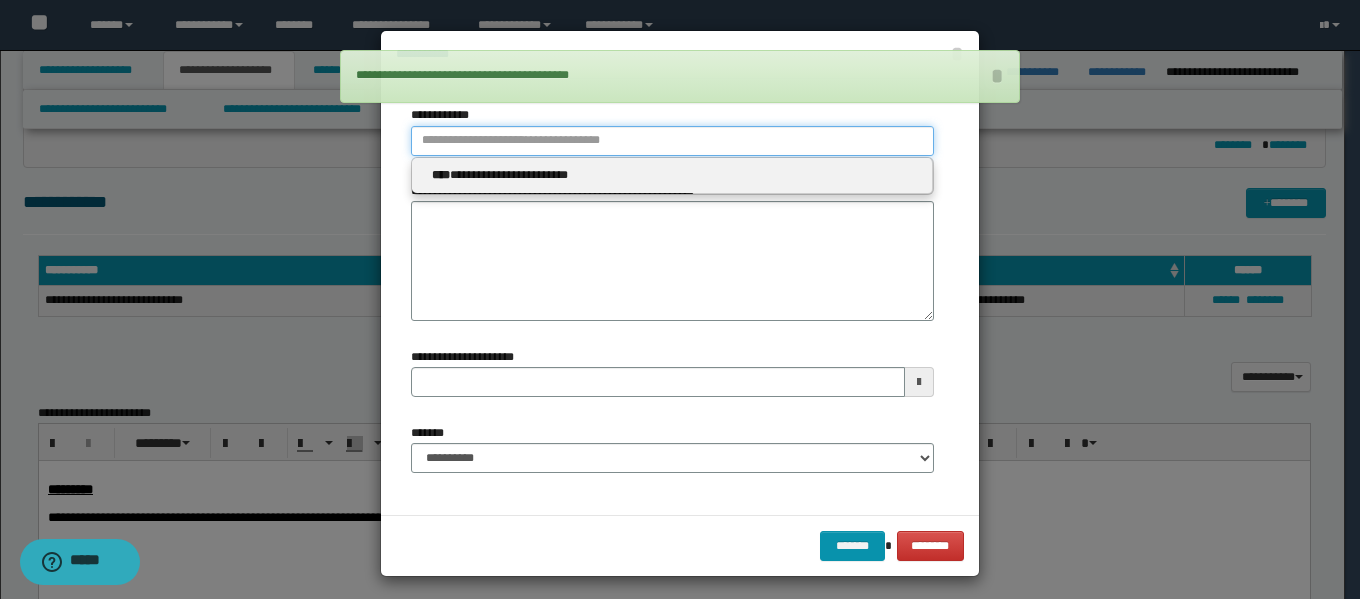 type 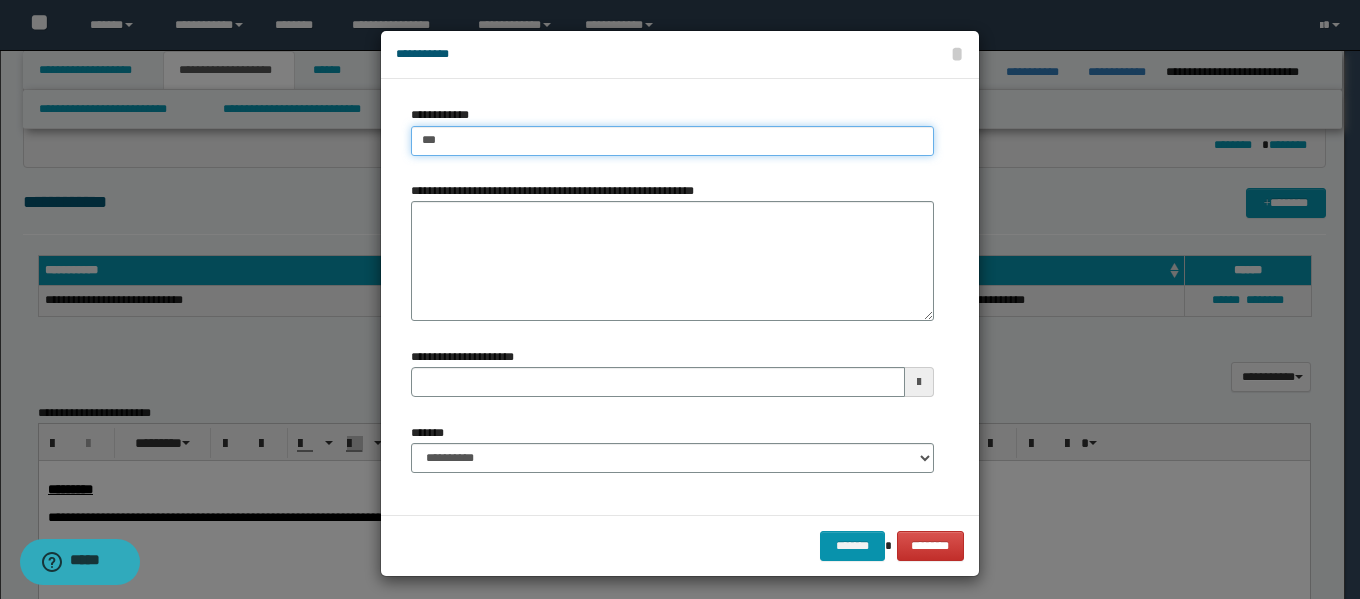 type on "****" 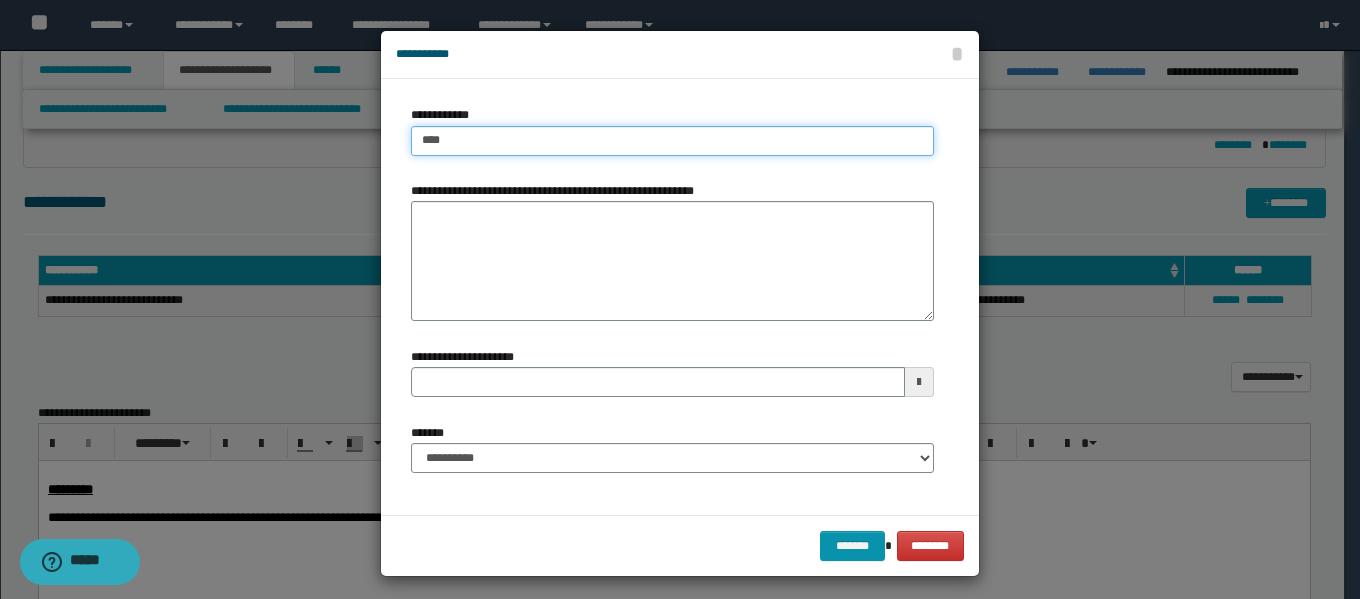 type on "****" 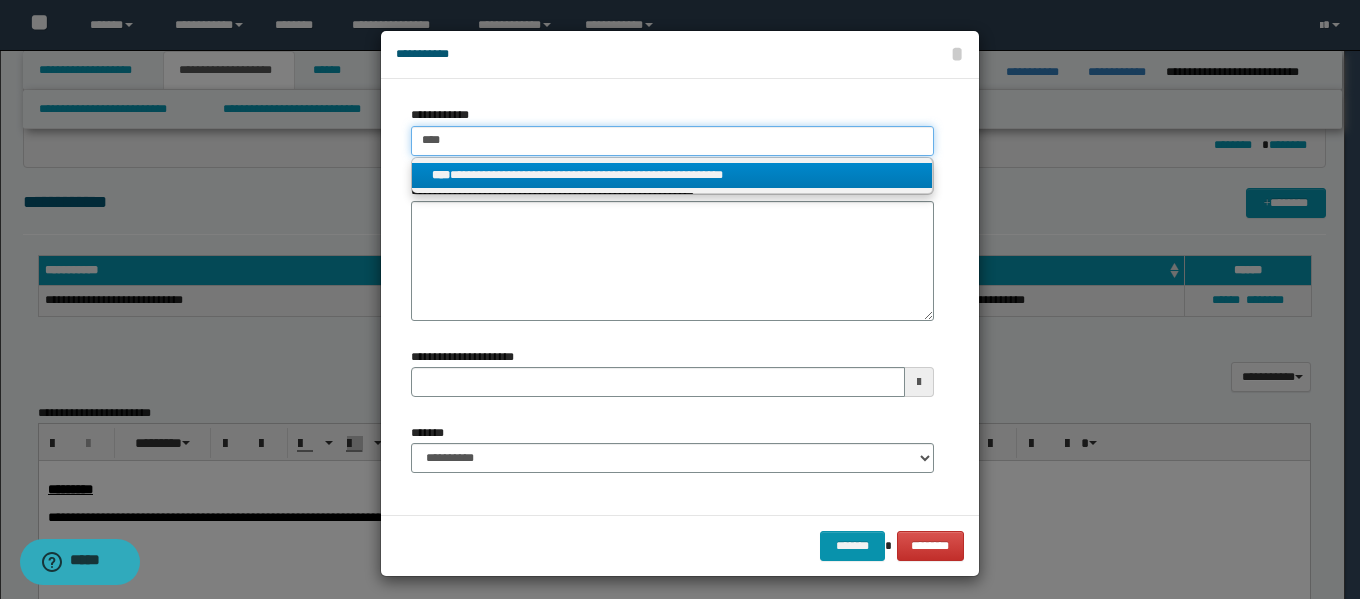 type on "****" 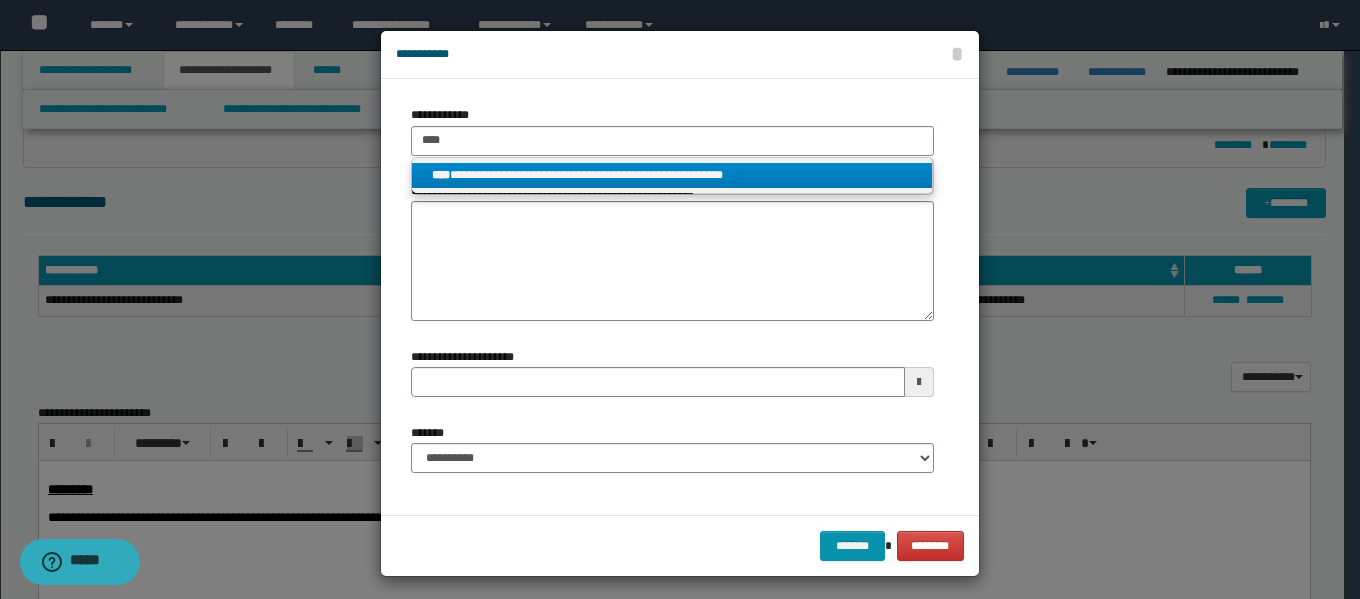 click on "**********" at bounding box center (672, 175) 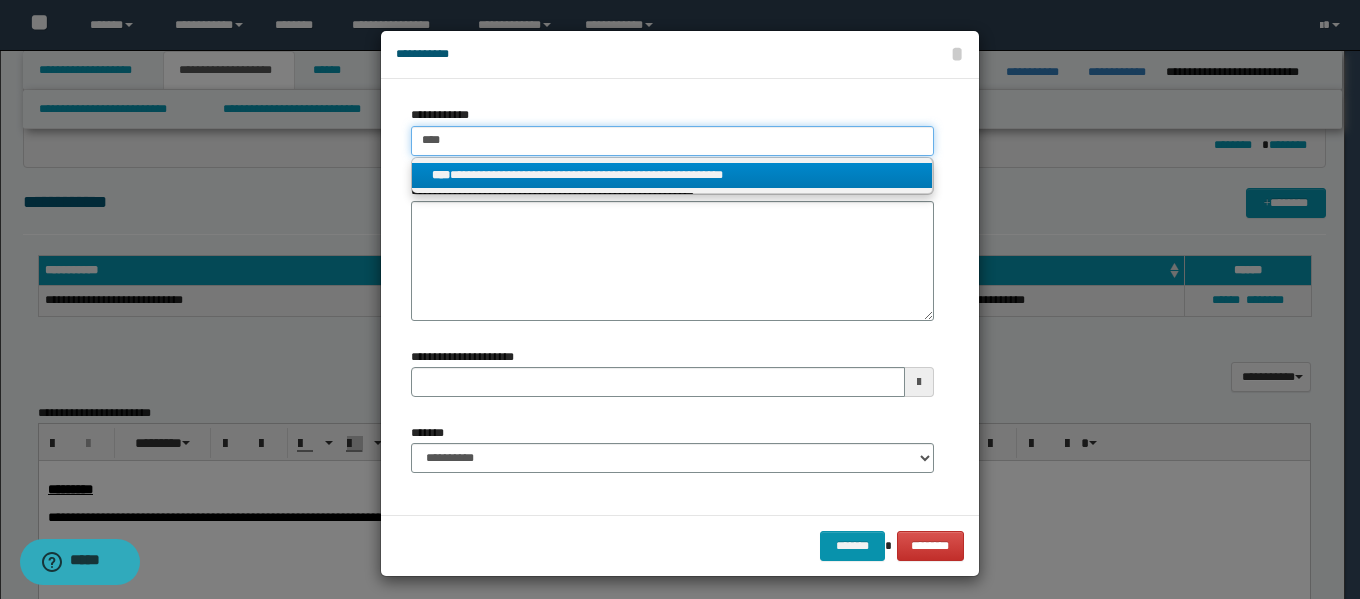 type 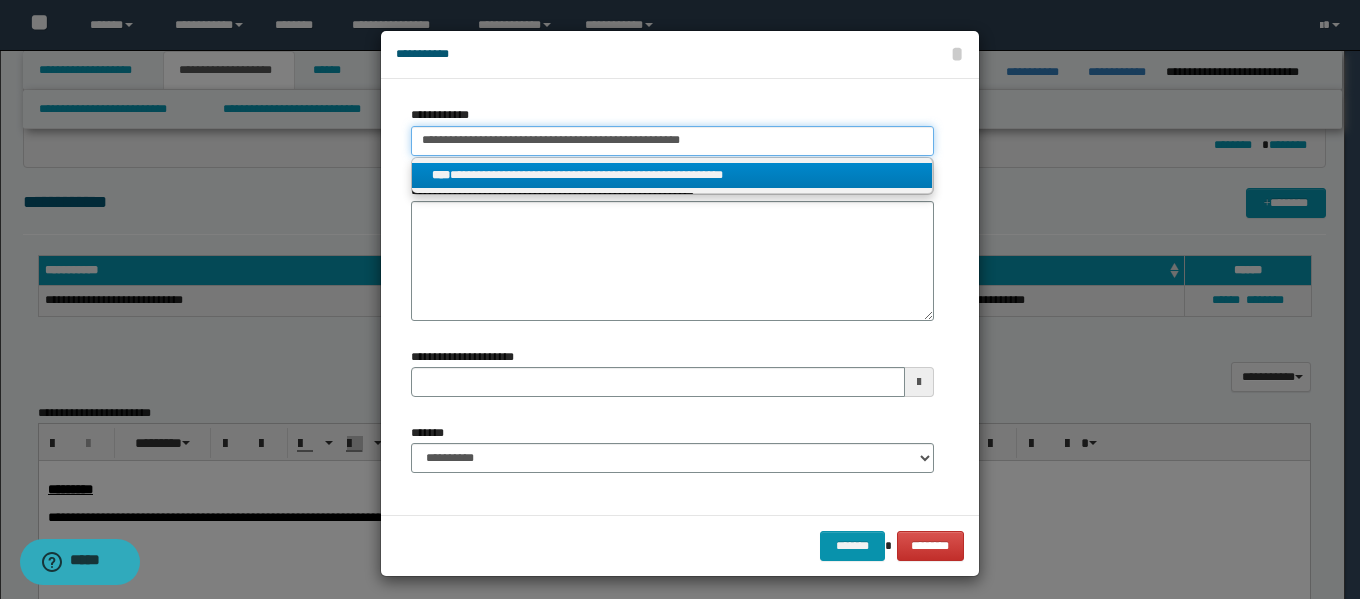 type 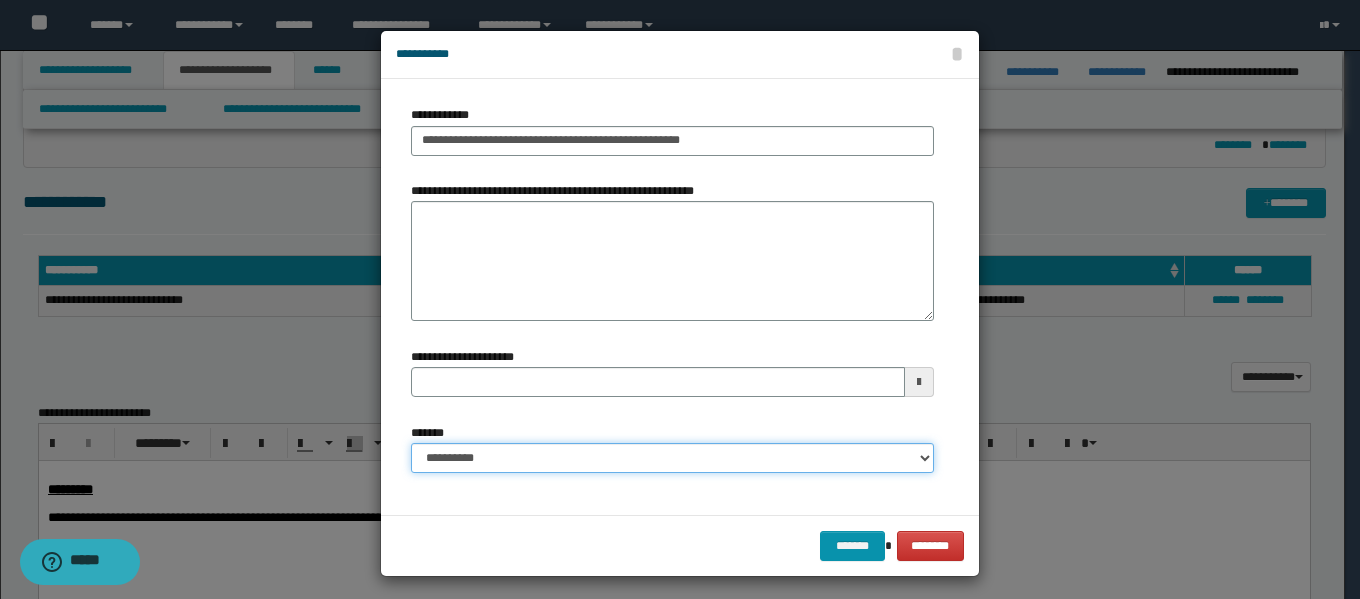 click on "**********" at bounding box center (672, 458) 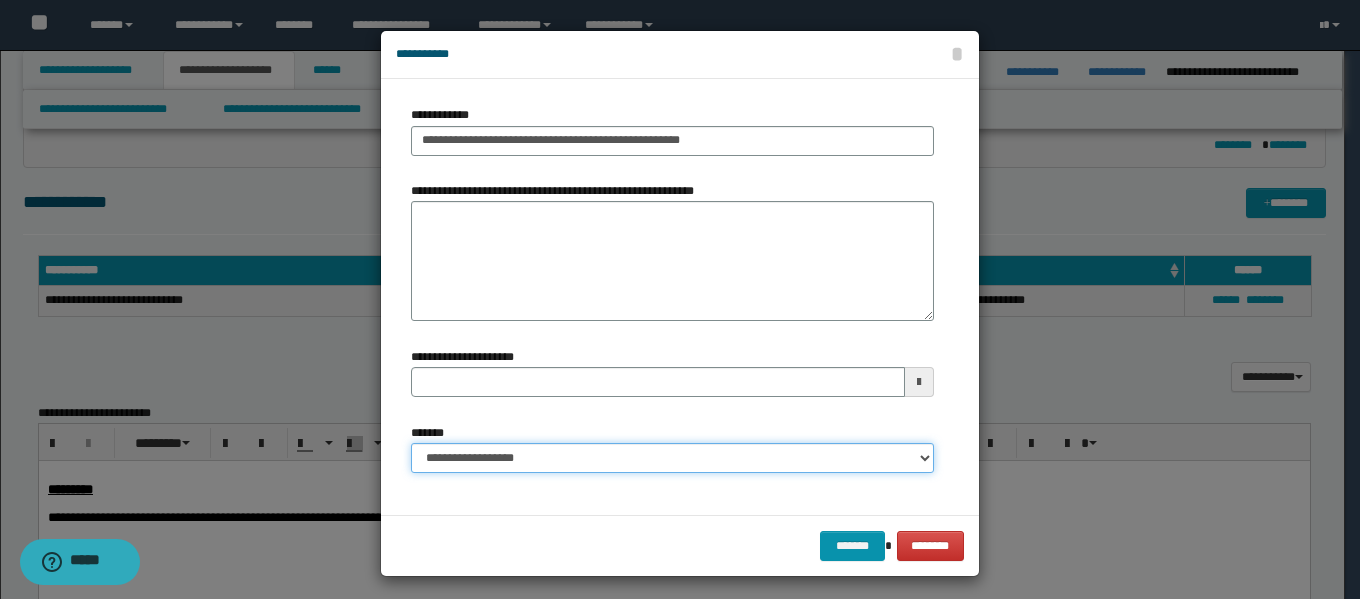 type 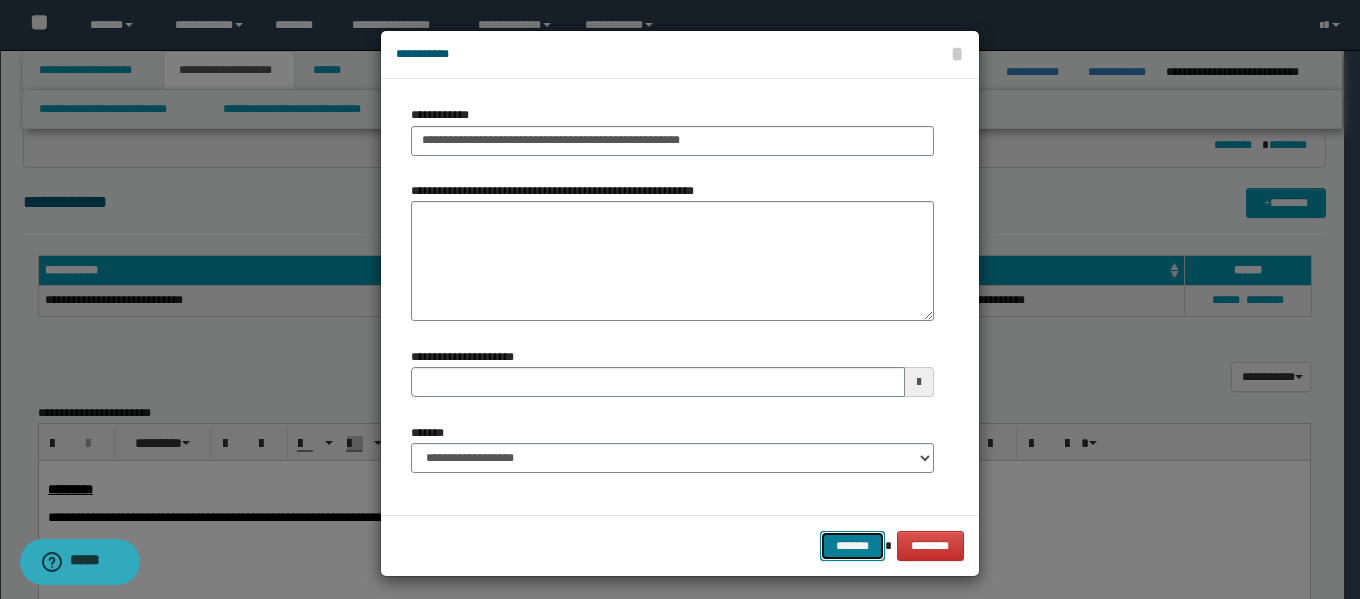 click on "*******" at bounding box center [852, 546] 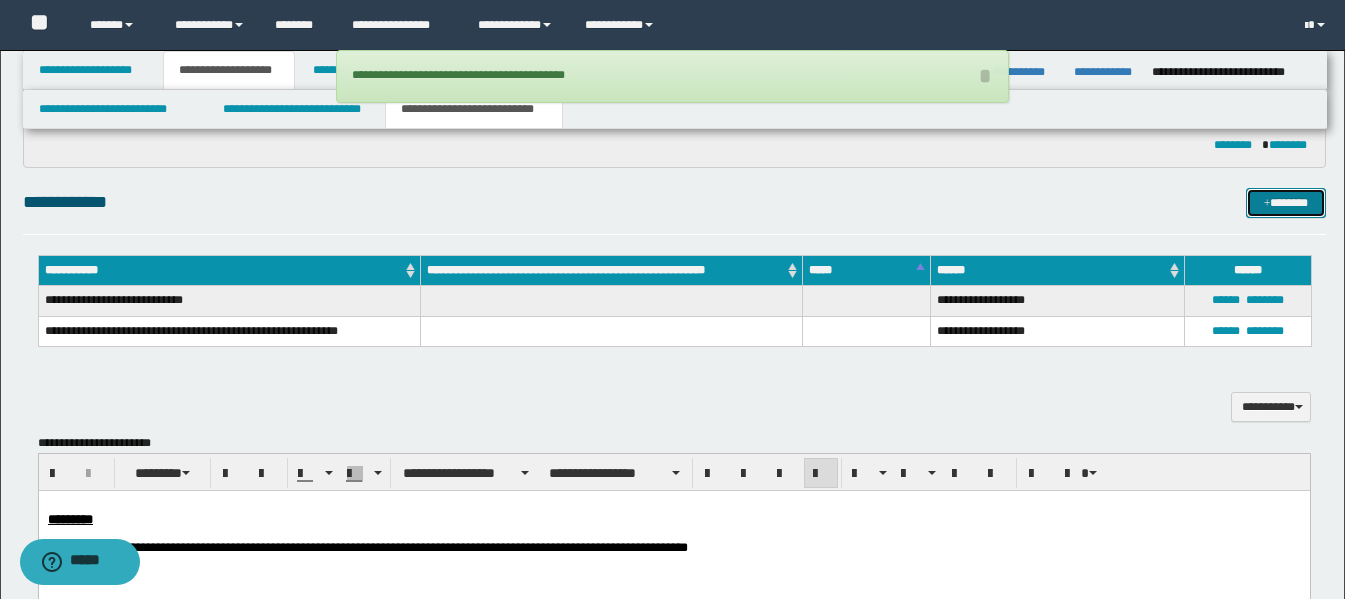 click on "*******" at bounding box center [1286, 203] 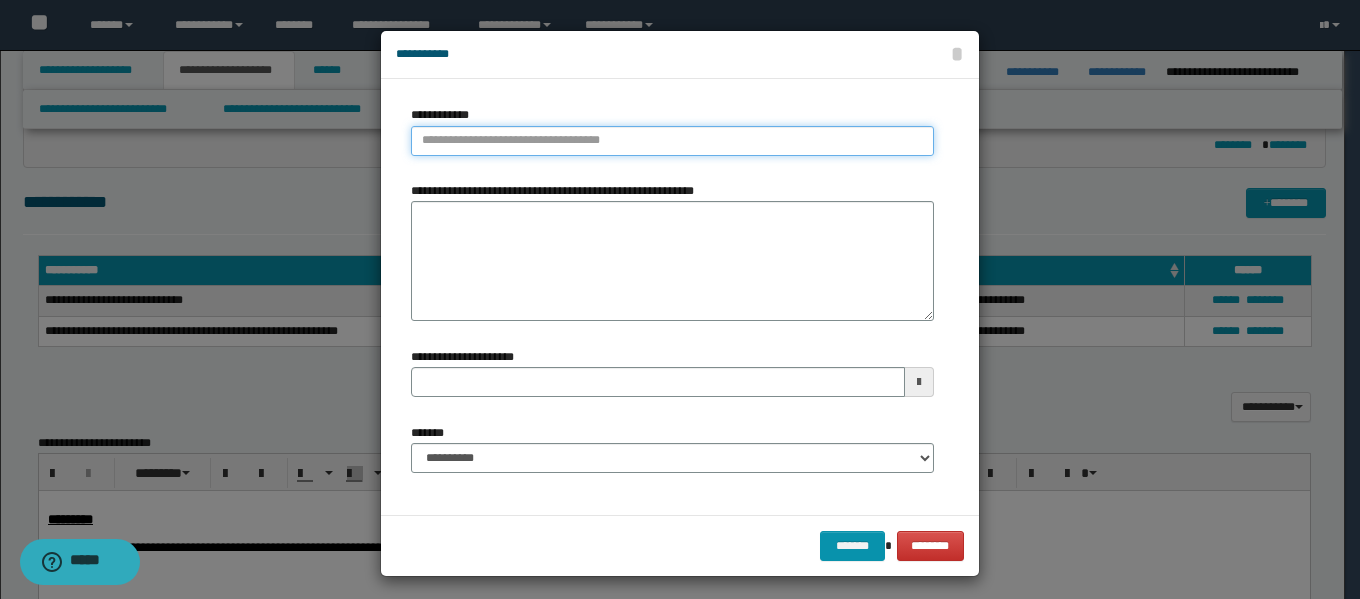 type on "**********" 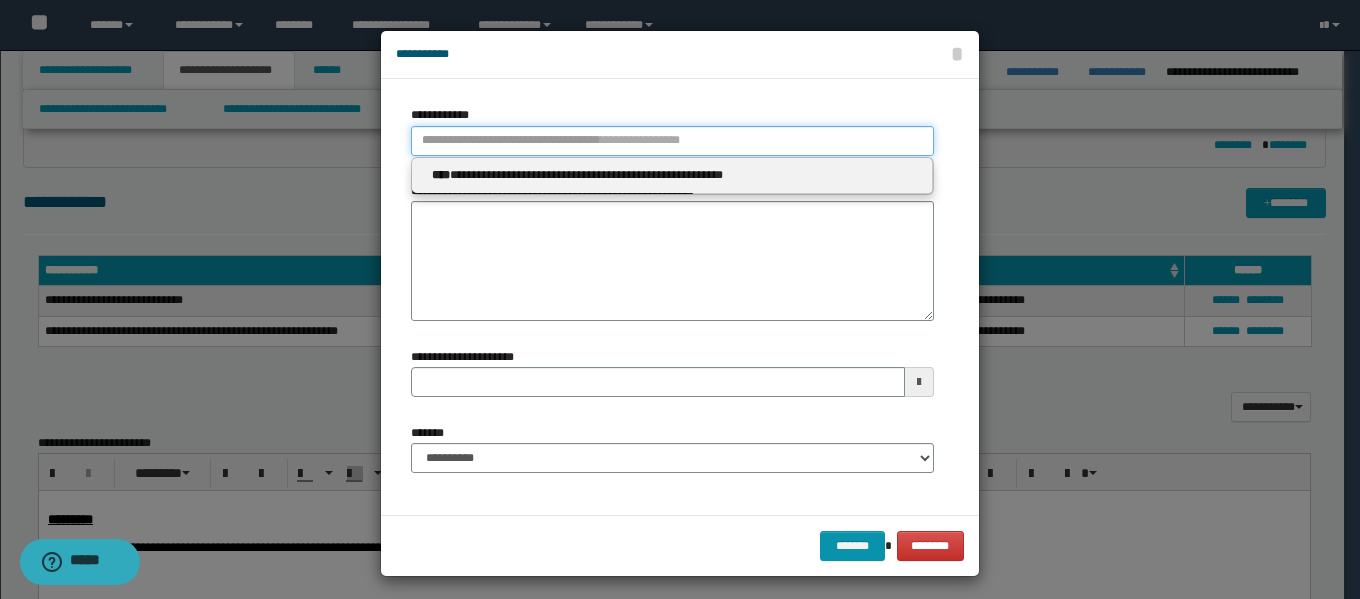 click on "**********" at bounding box center (672, 141) 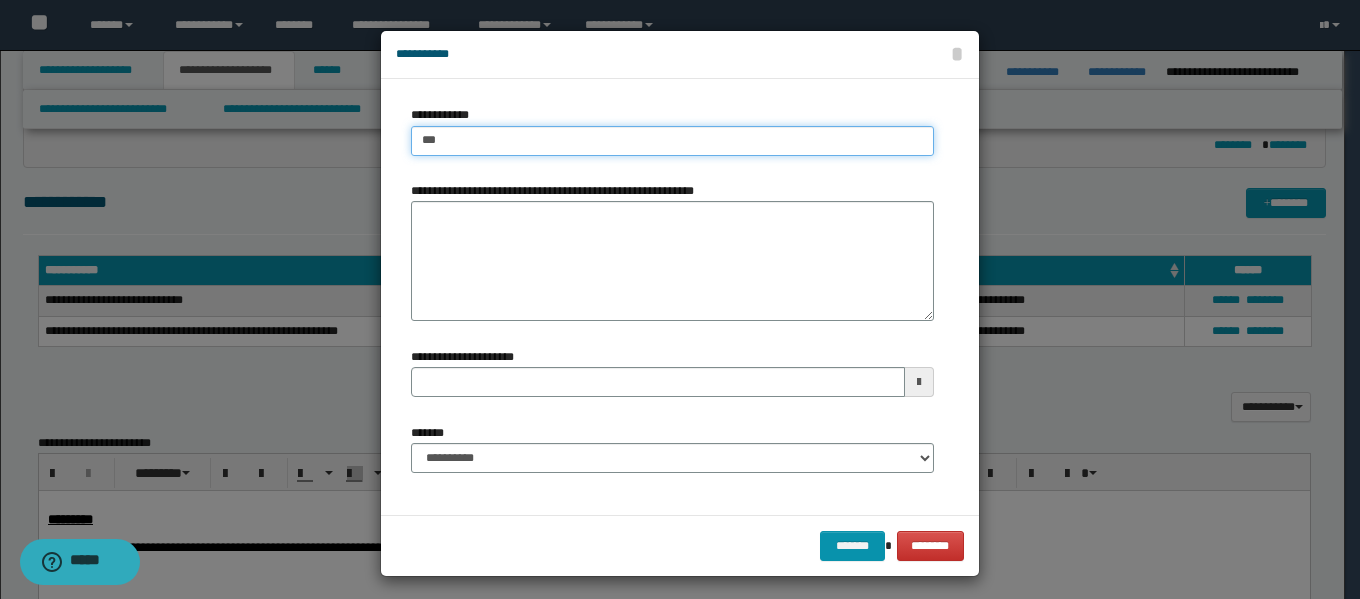 type on "****" 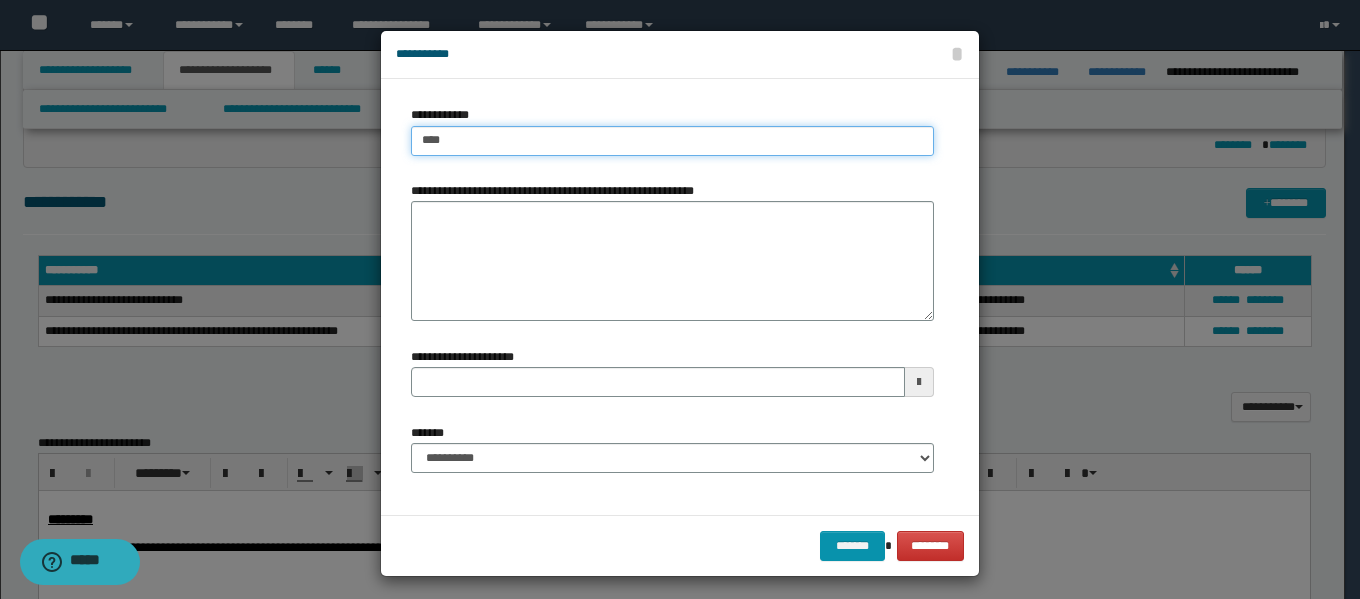 type on "****" 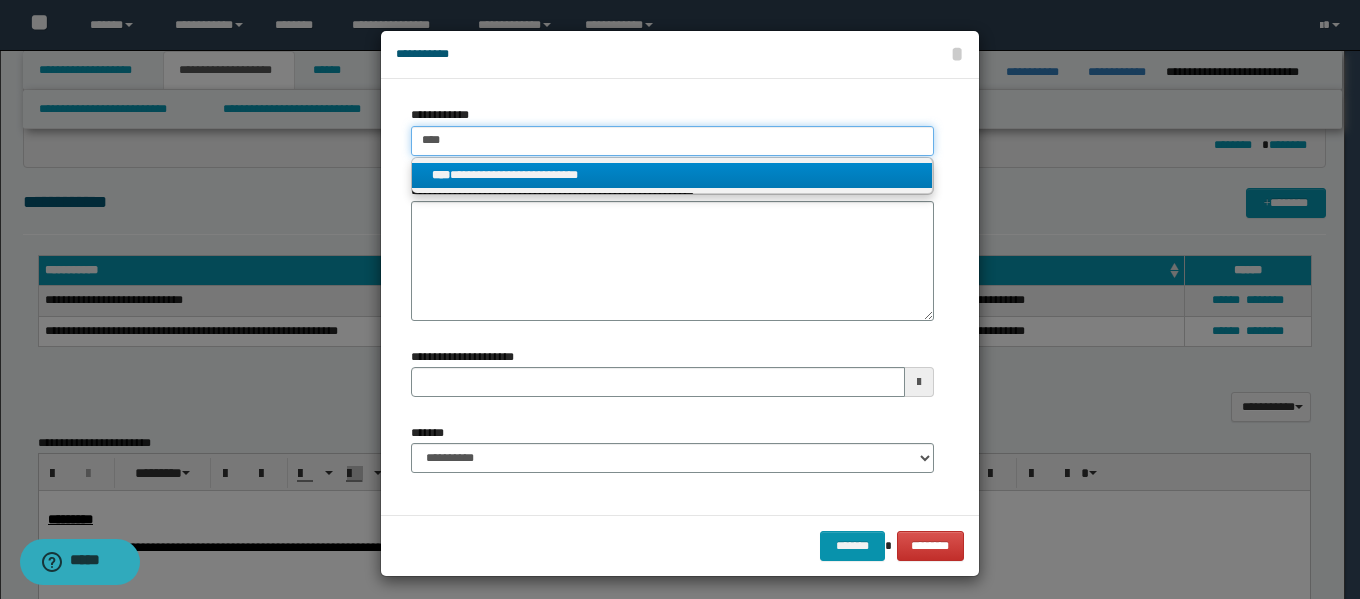 type on "****" 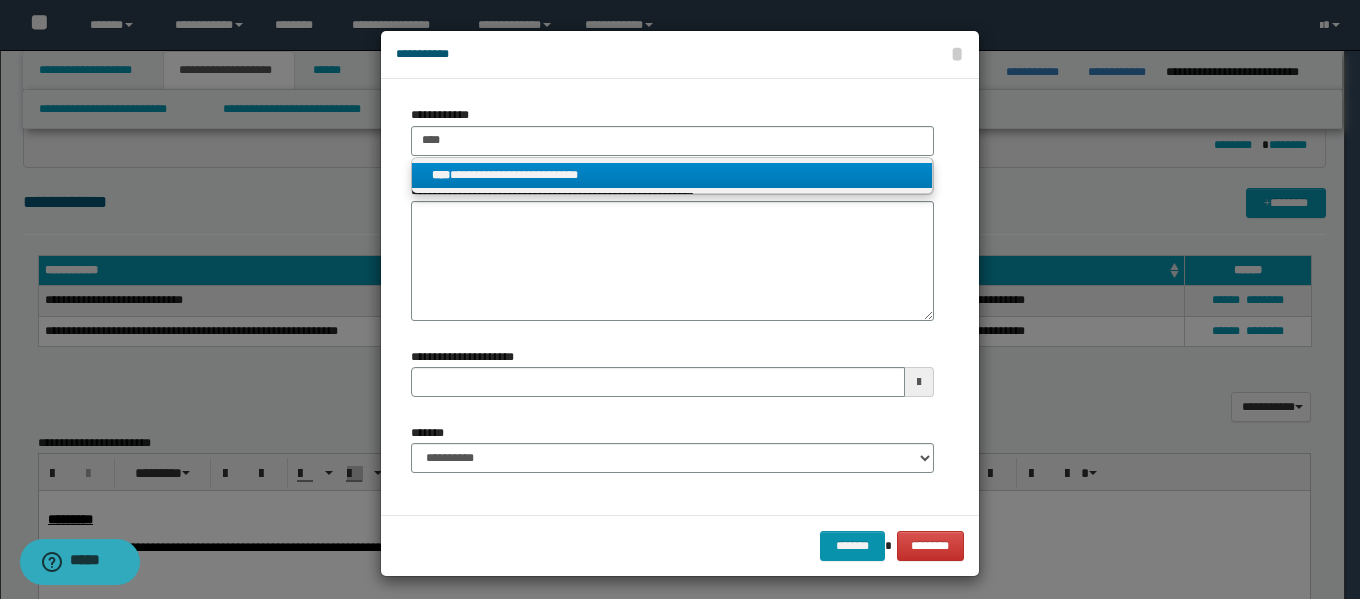click on "**********" at bounding box center (672, 175) 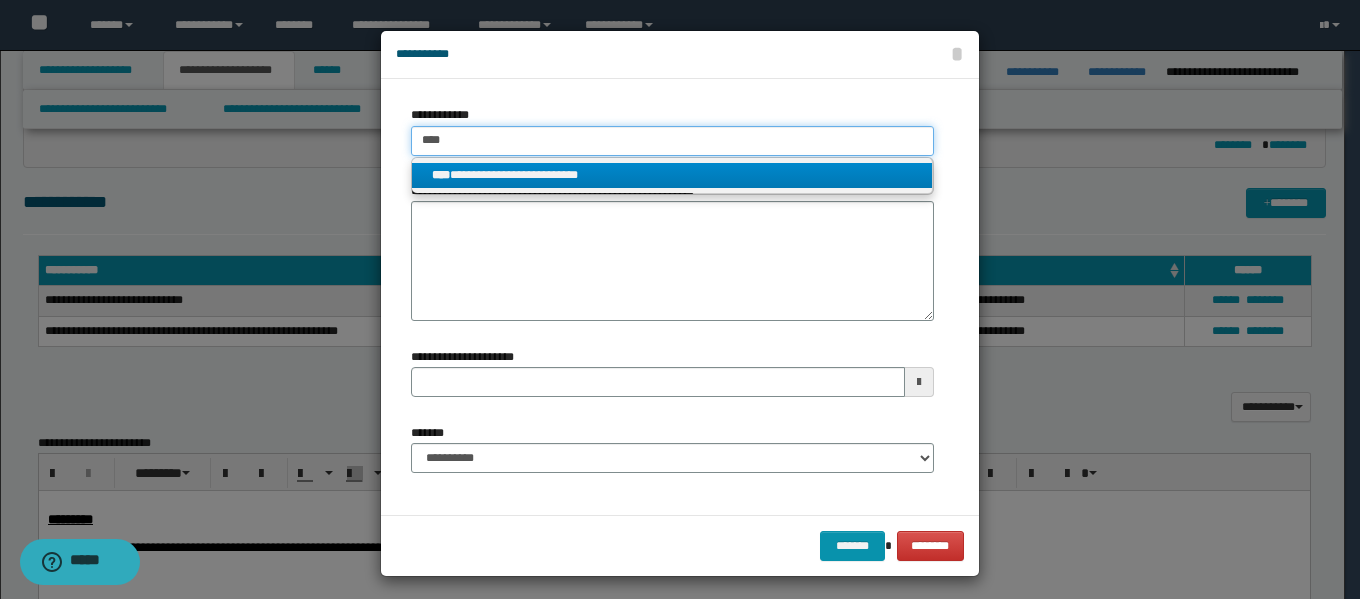 type 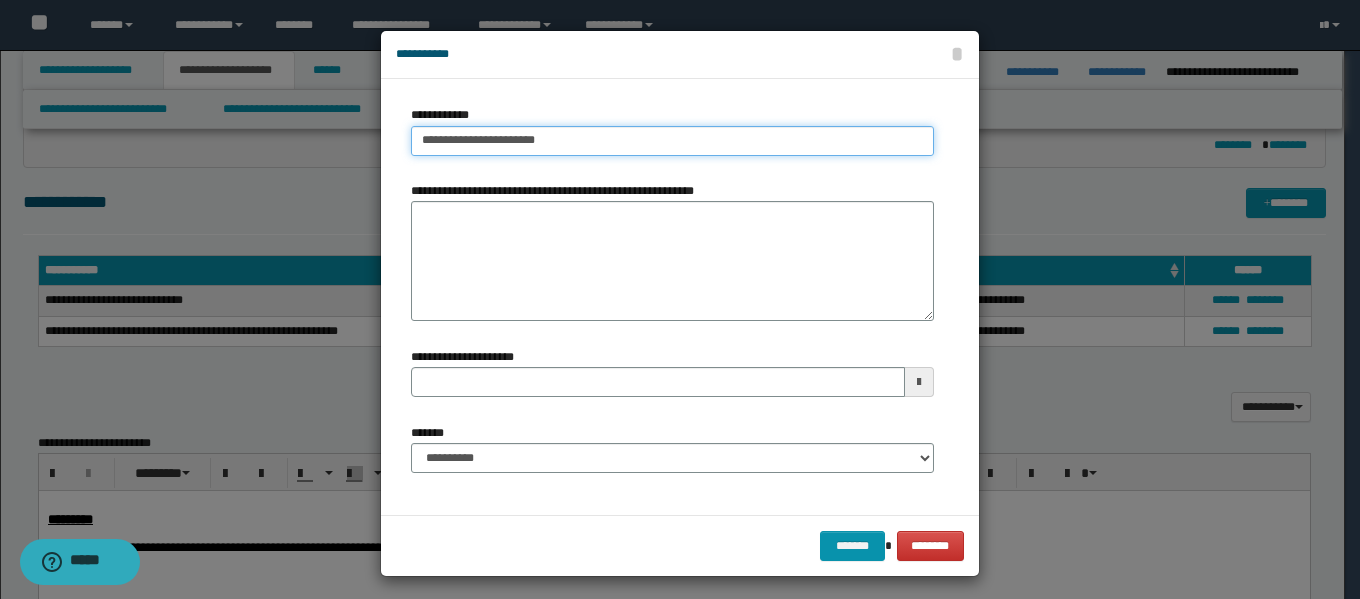 type 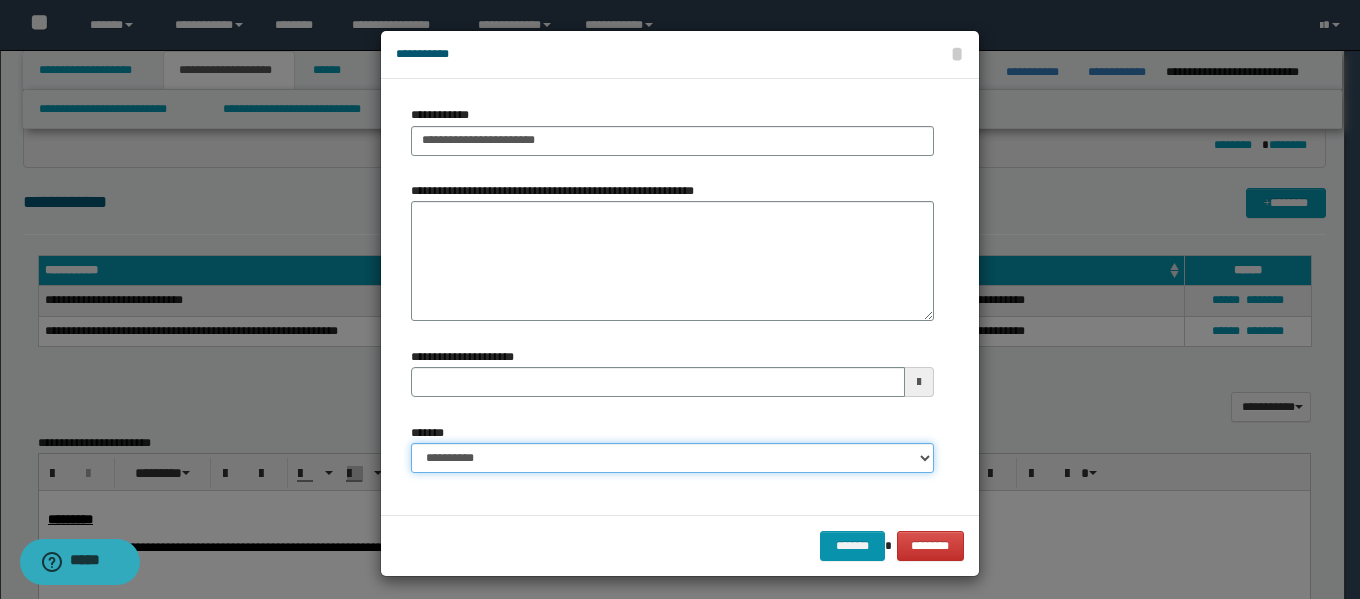 click on "**********" at bounding box center (672, 458) 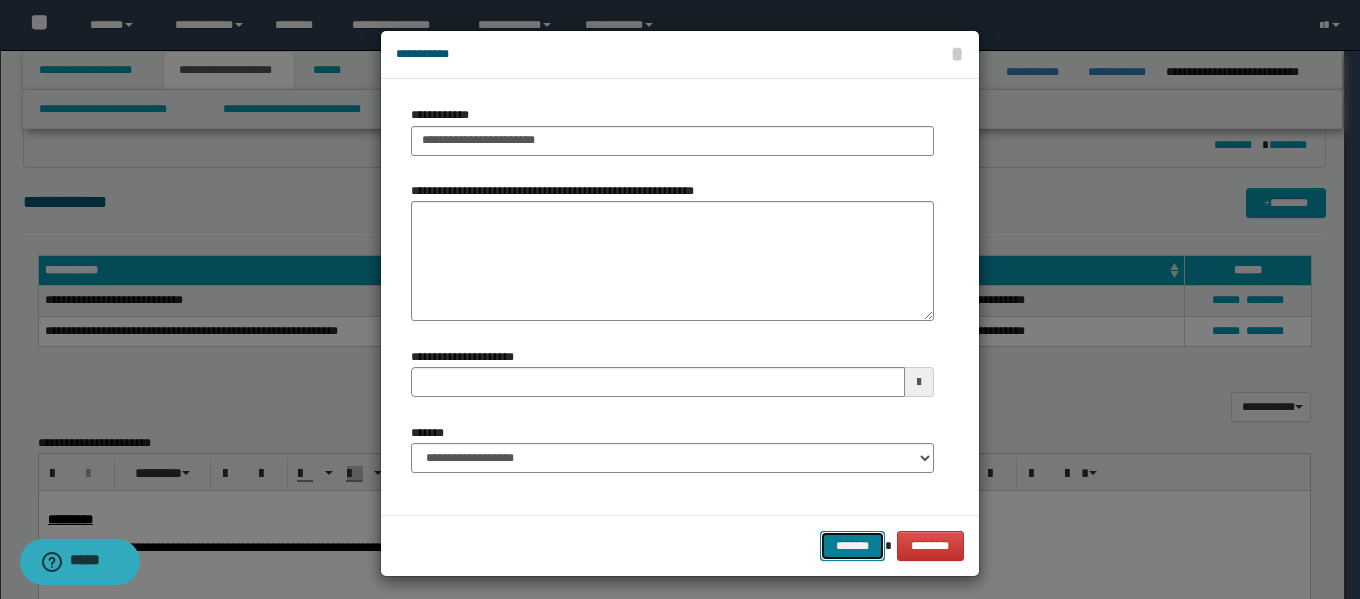 click on "*******" at bounding box center (852, 546) 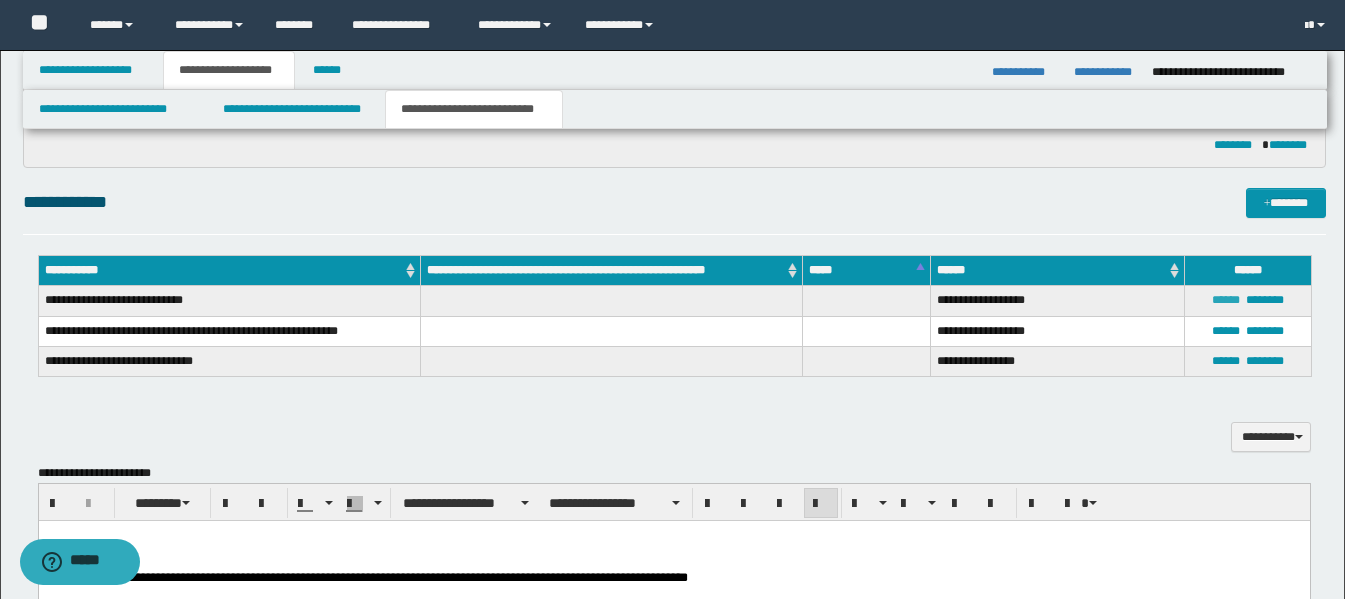 click on "******" at bounding box center (1226, 300) 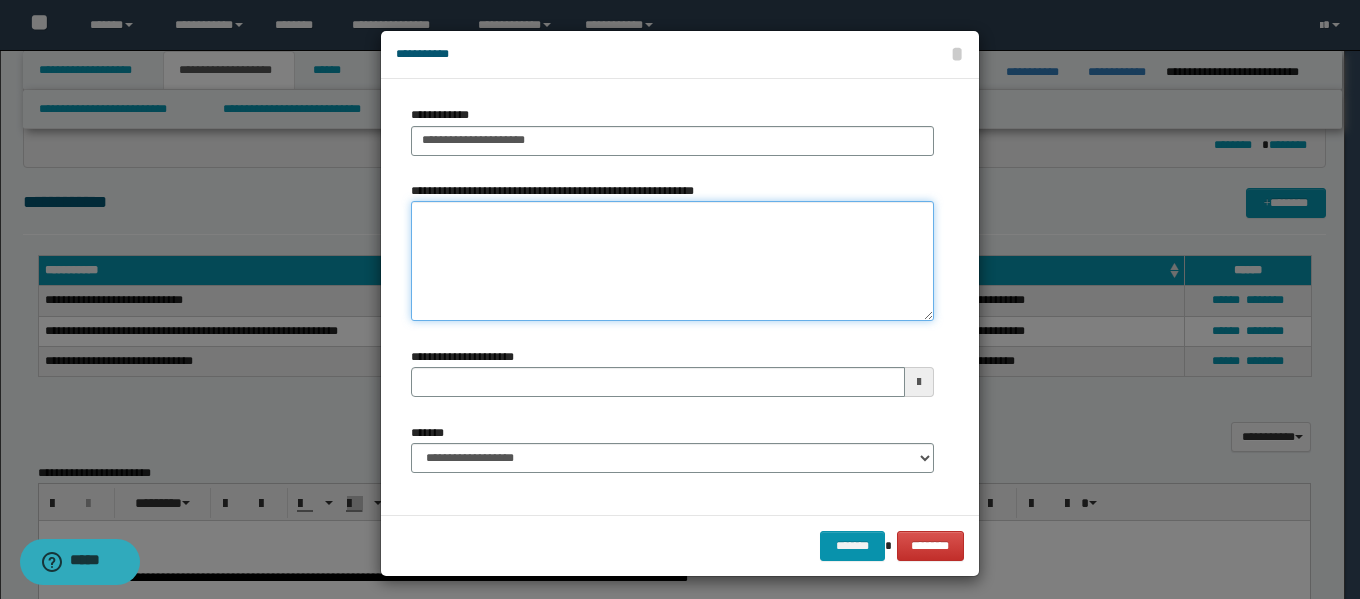 click on "**********" at bounding box center (672, 261) 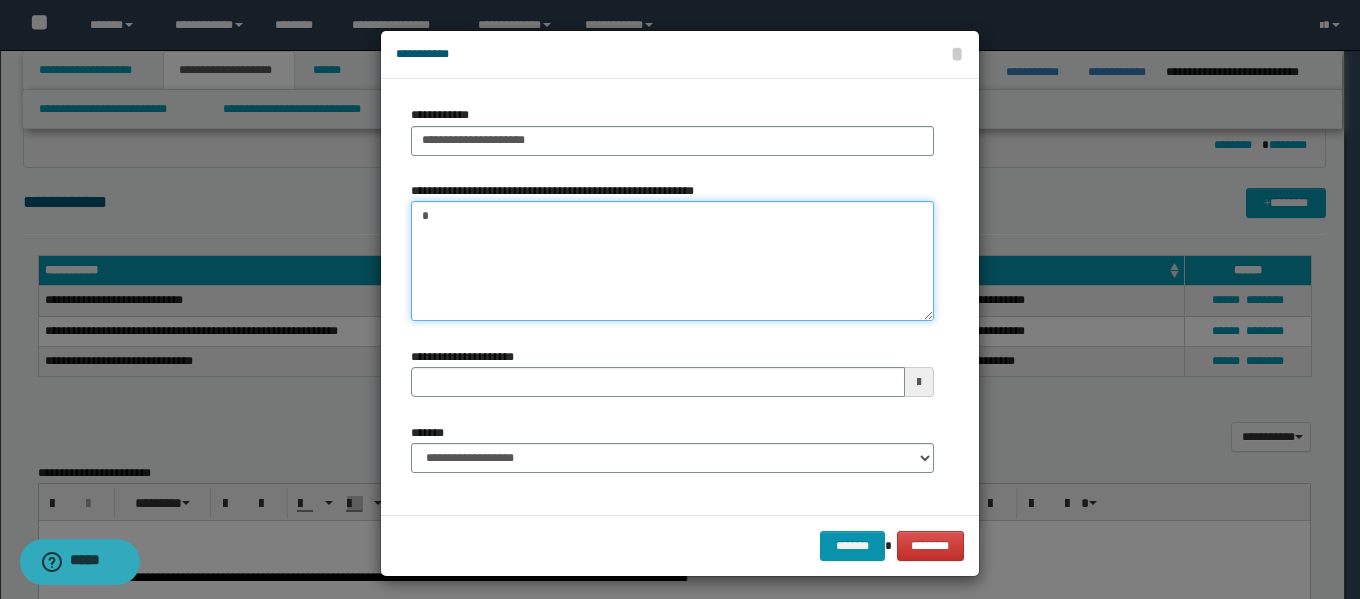 paste on "********" 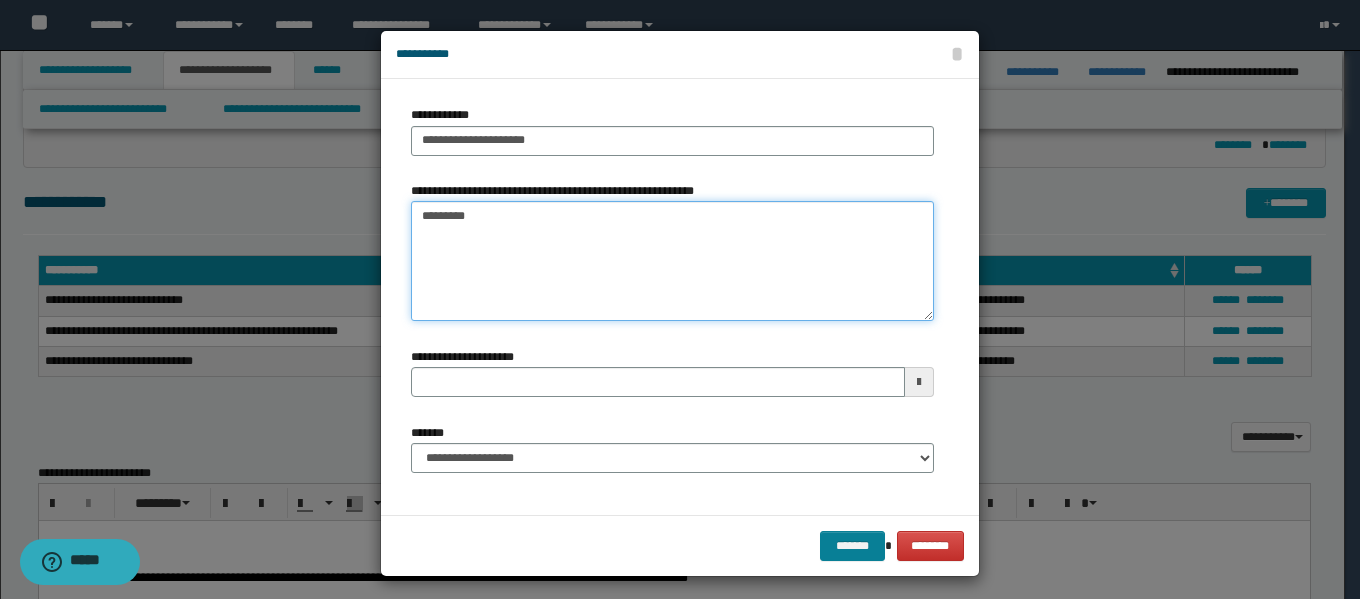 type on "*********" 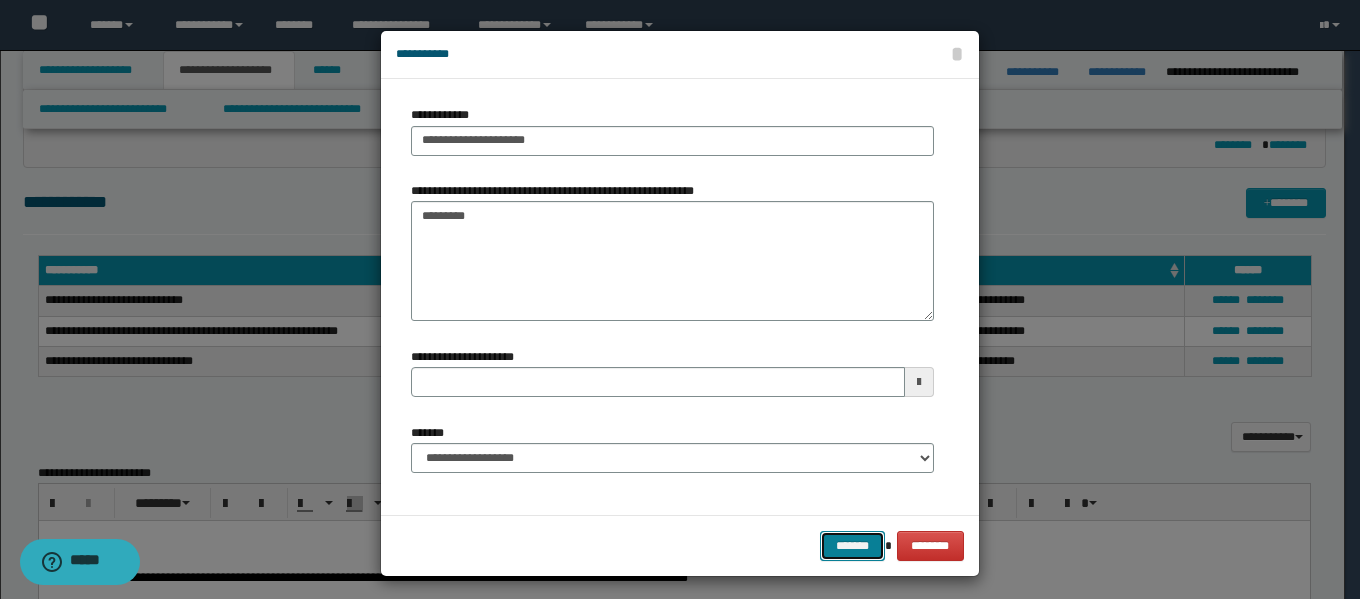 click on "*******" at bounding box center [852, 546] 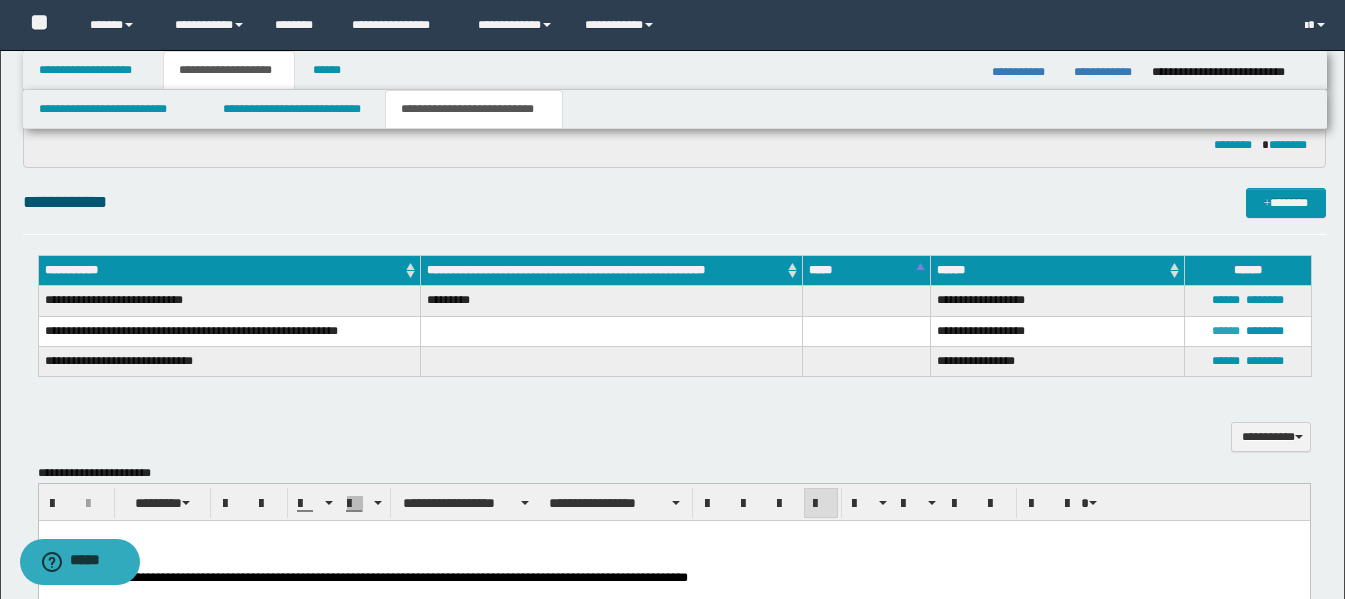 click on "******" at bounding box center [1226, 331] 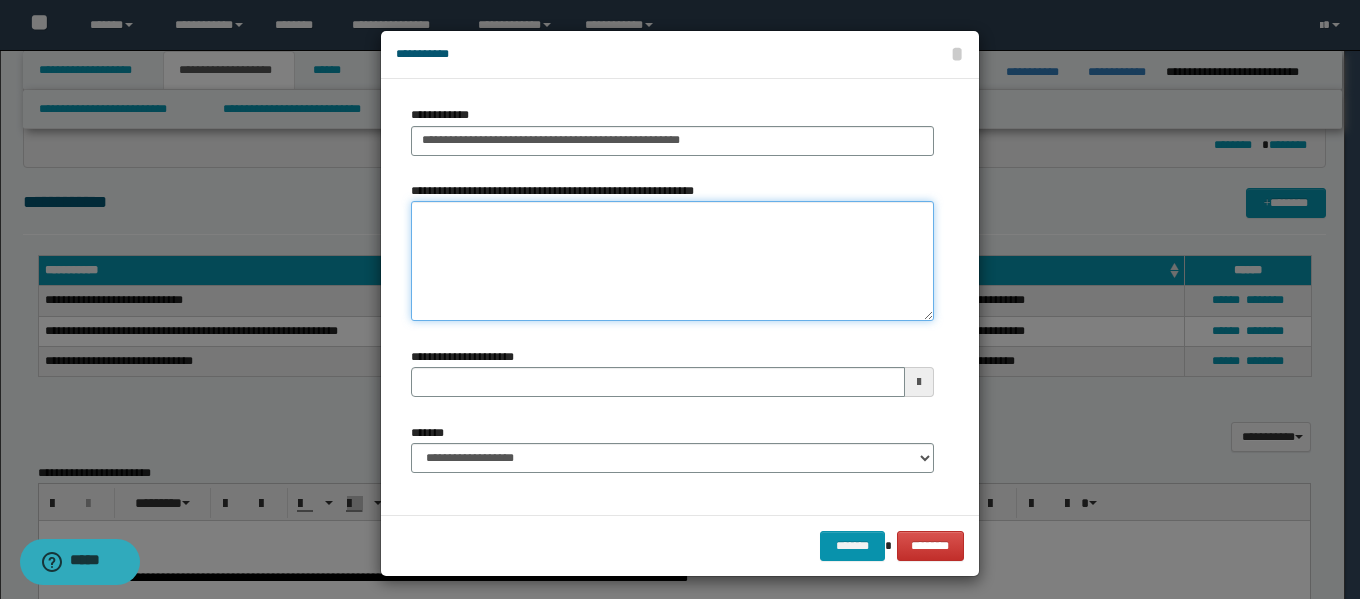 drag, startPoint x: 654, startPoint y: 224, endPoint x: 668, endPoint y: 270, distance: 48.08326 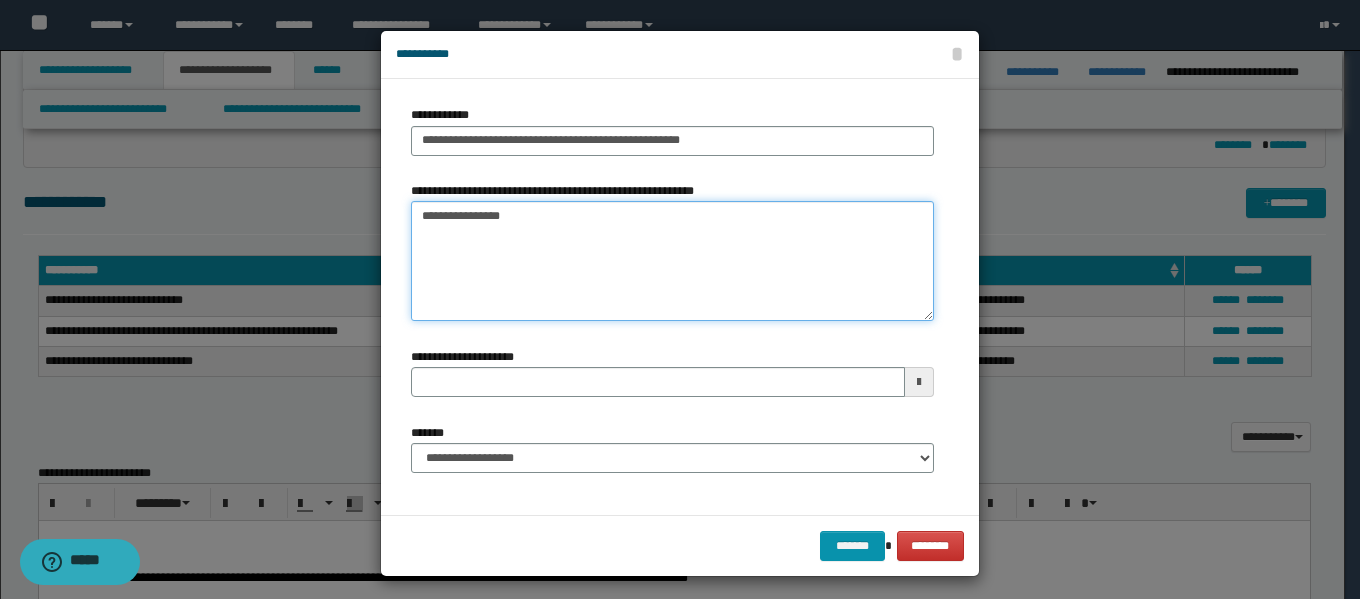 type 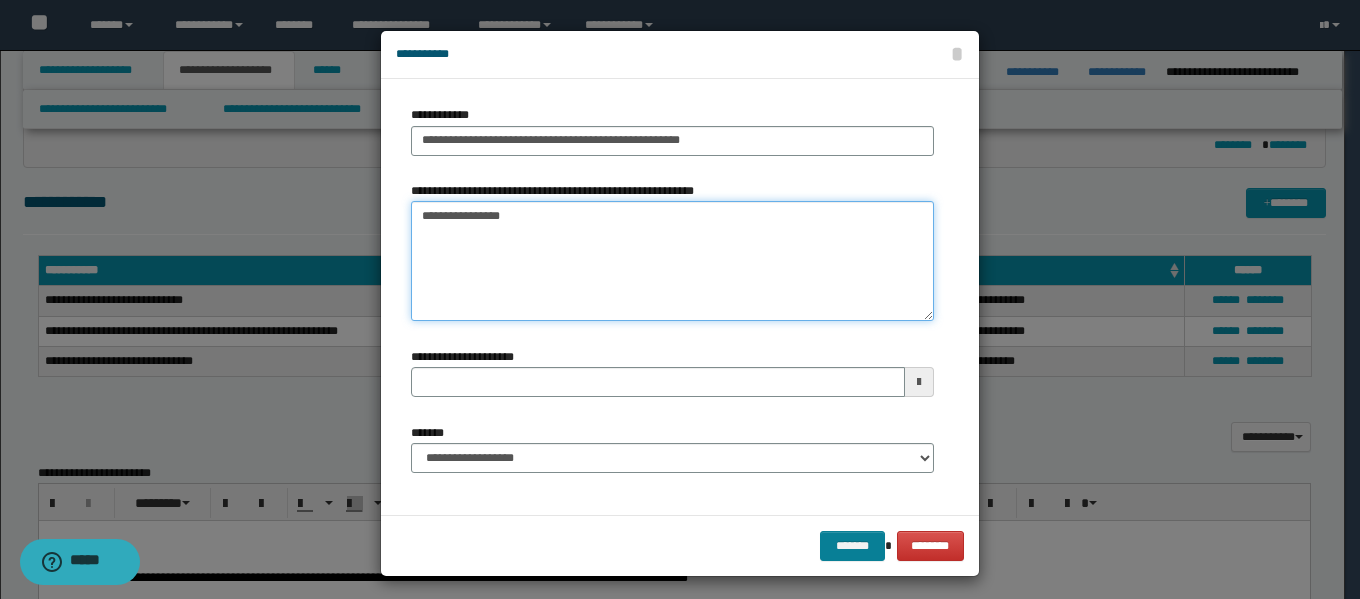 type on "**********" 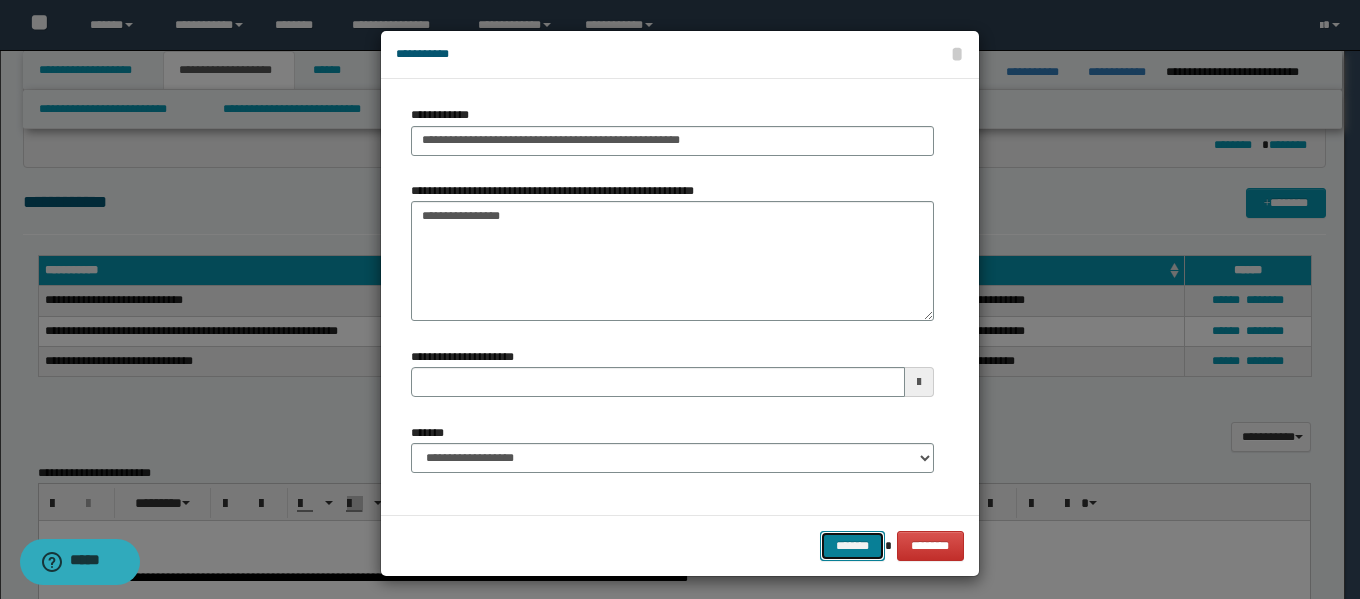 click on "*******" at bounding box center [852, 546] 